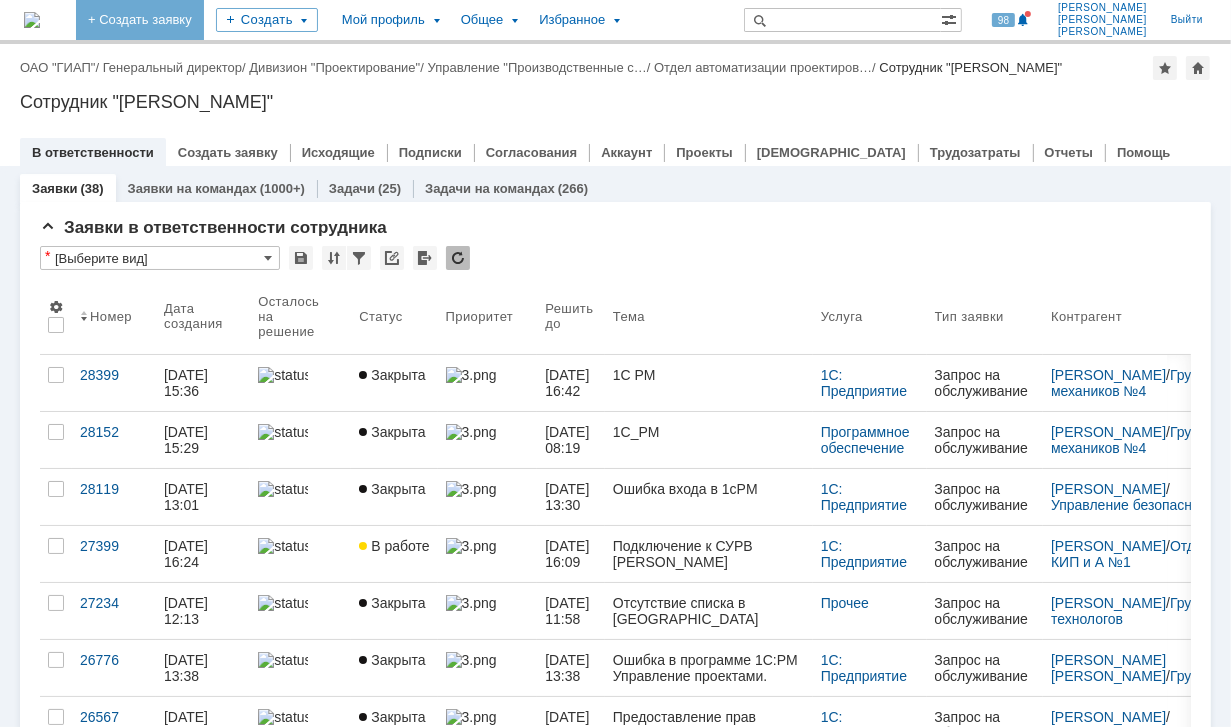 scroll, scrollTop: 0, scrollLeft: 0, axis: both 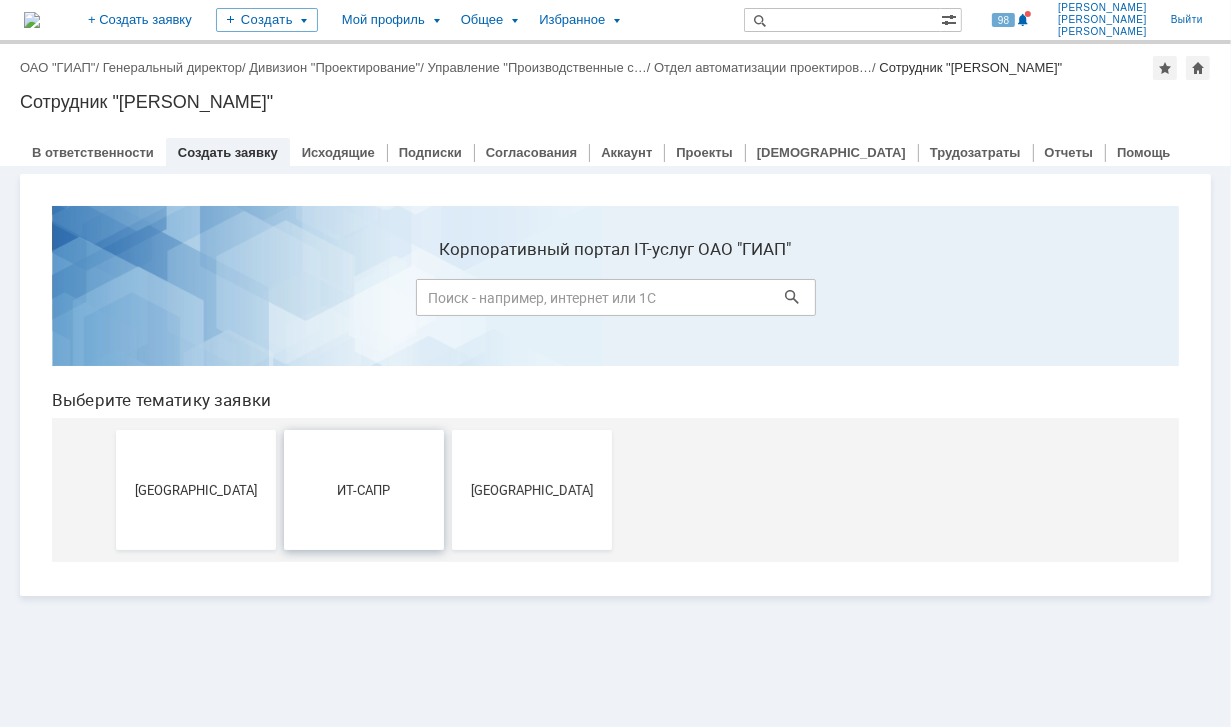 click on "ИТ-САПР" at bounding box center (364, 488) 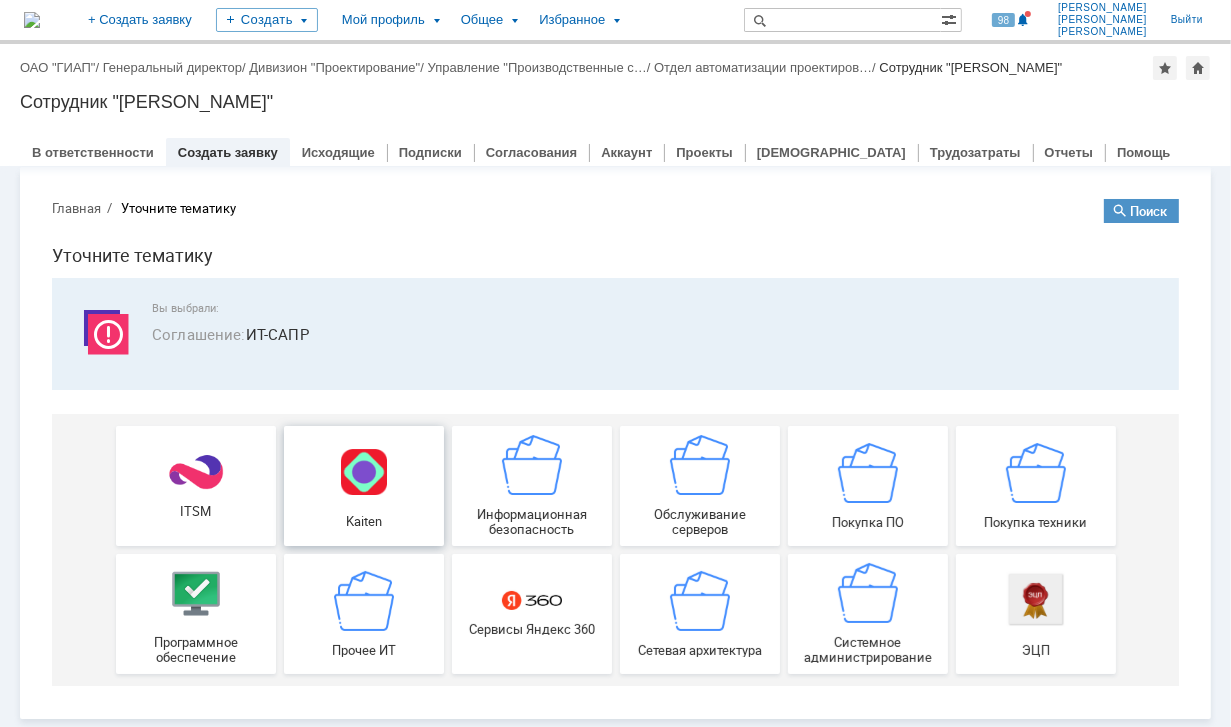 scroll, scrollTop: 22, scrollLeft: 0, axis: vertical 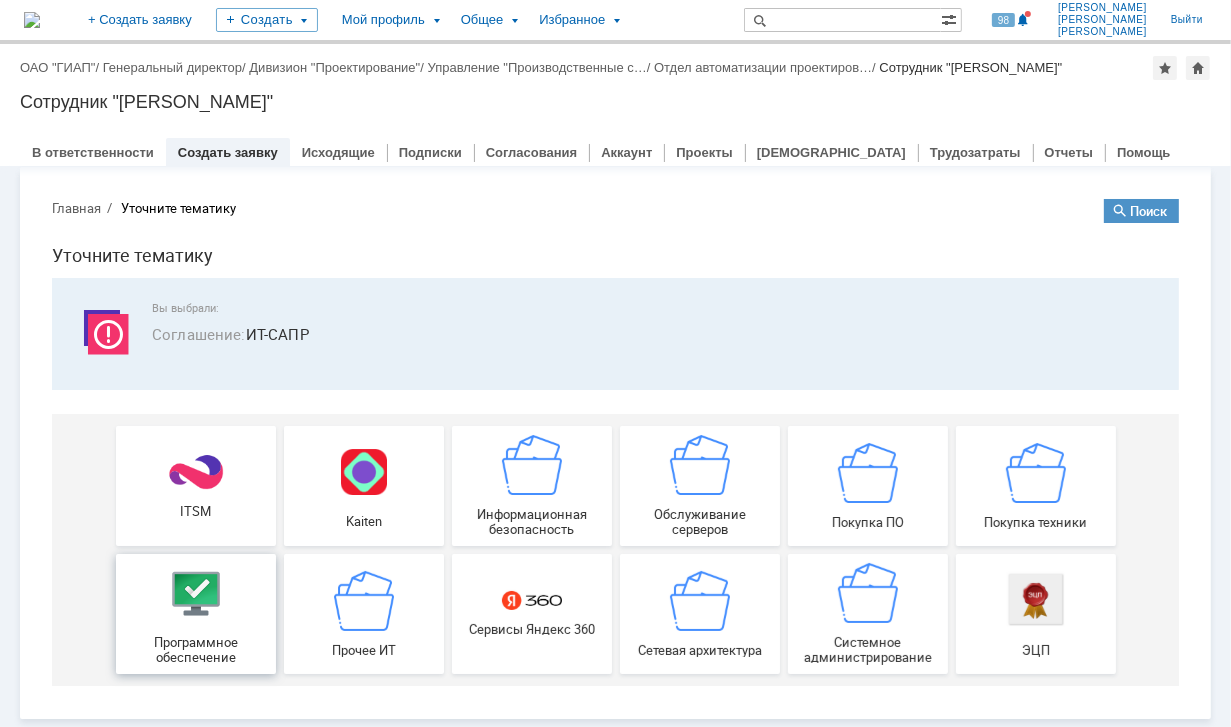 click at bounding box center (196, 592) 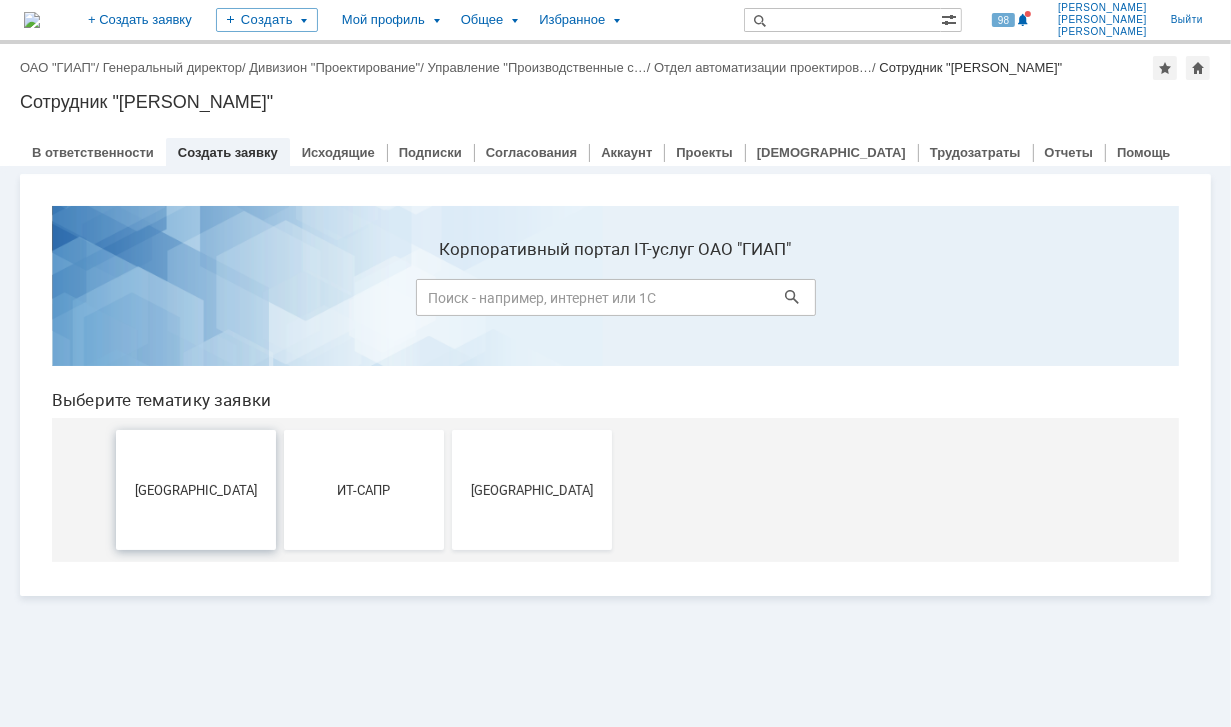 click on "[GEOGRAPHIC_DATA]" at bounding box center (196, 489) 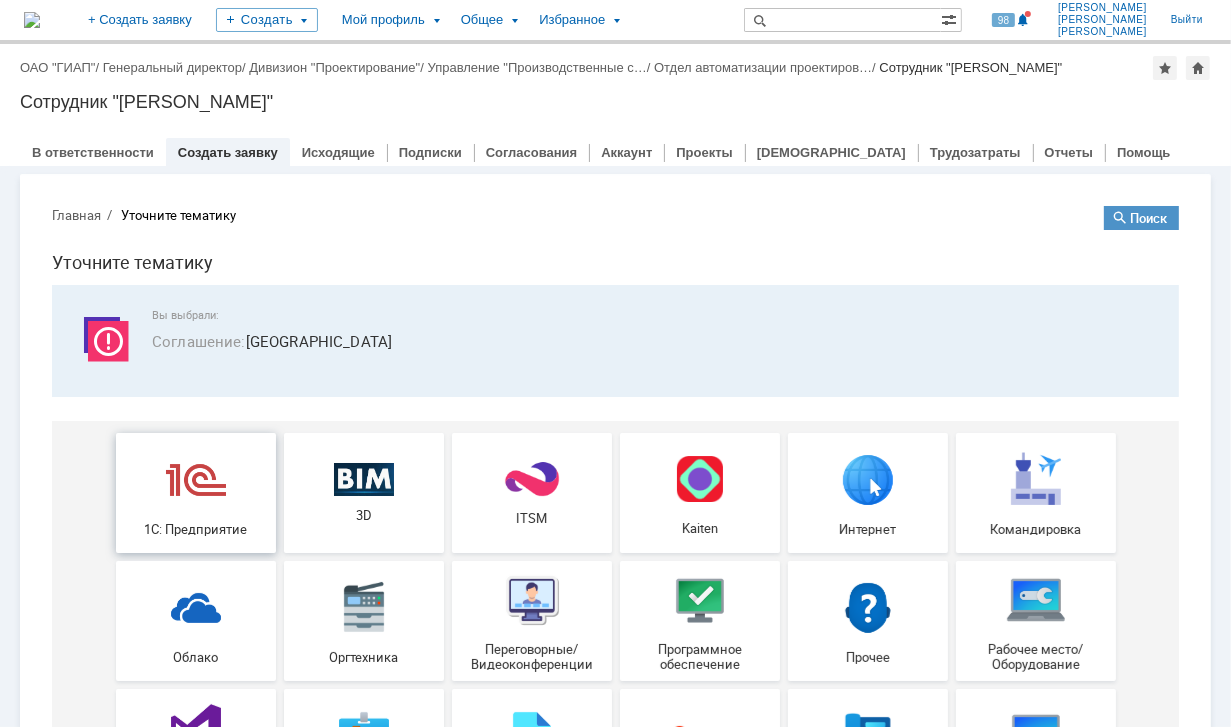 click at bounding box center (196, 478) 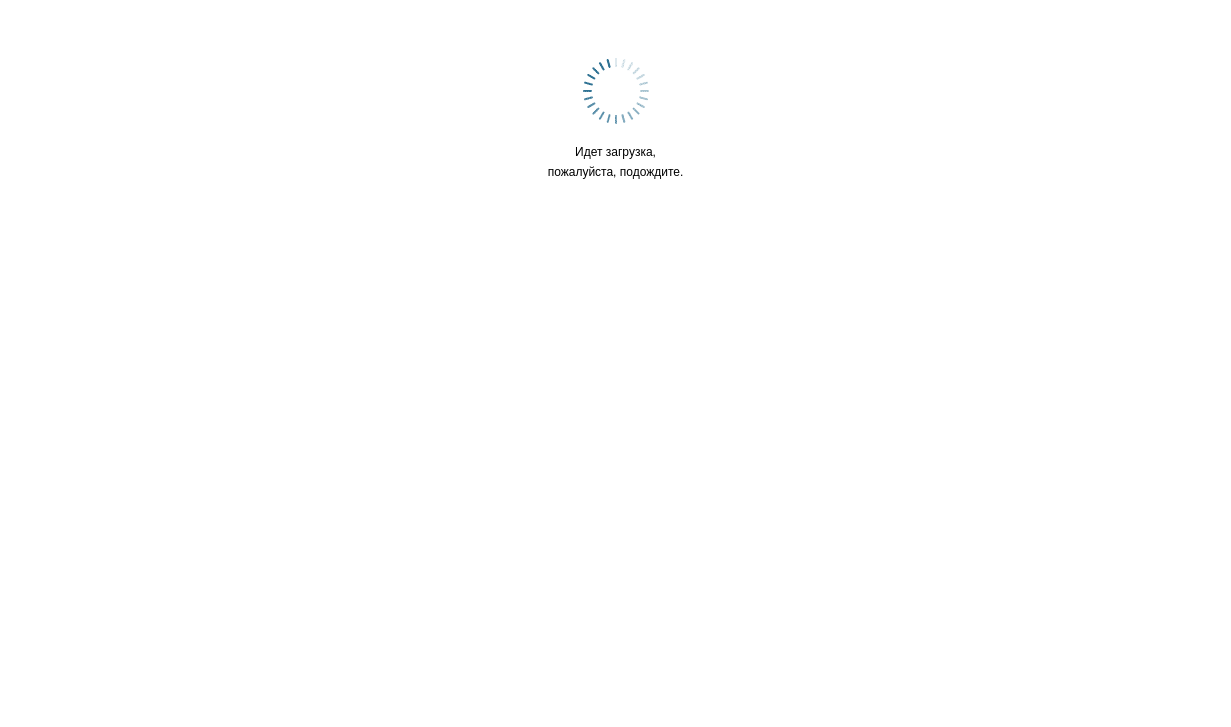 scroll, scrollTop: 0, scrollLeft: 0, axis: both 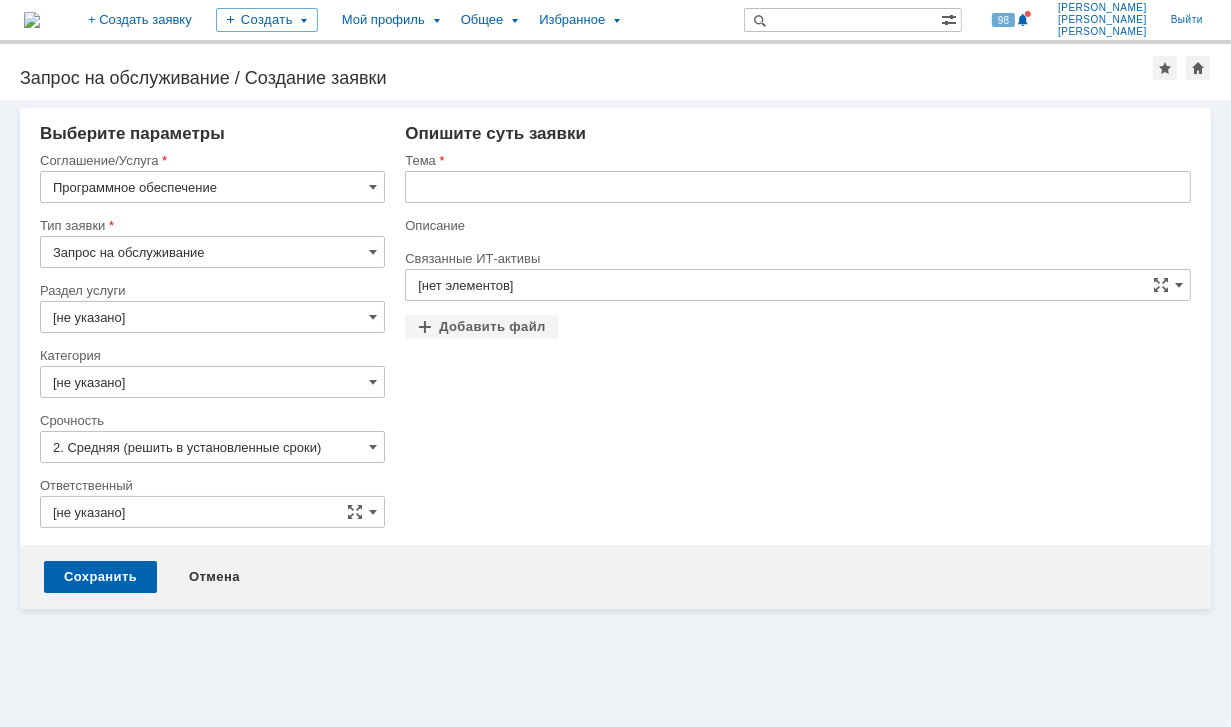 click on "Запрос на обслуживание" at bounding box center [212, 252] 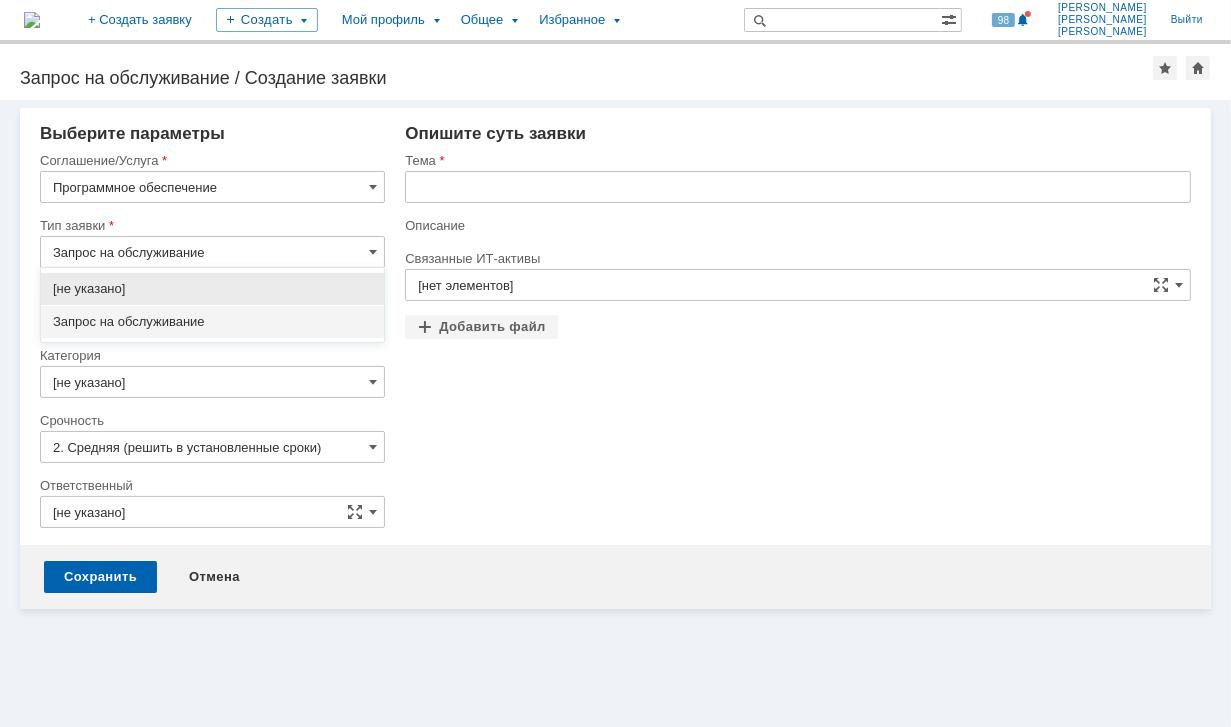 click on "Запрос на обслуживание" at bounding box center (212, 252) 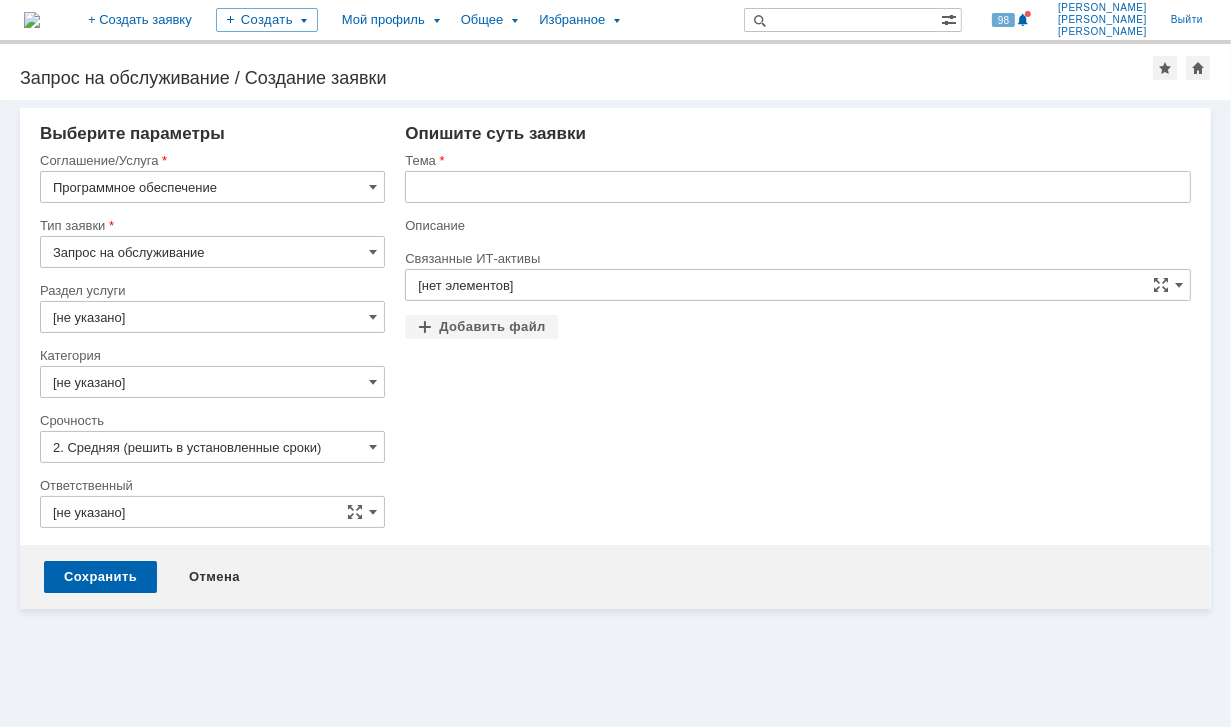 type on "Запрос на обслуживание" 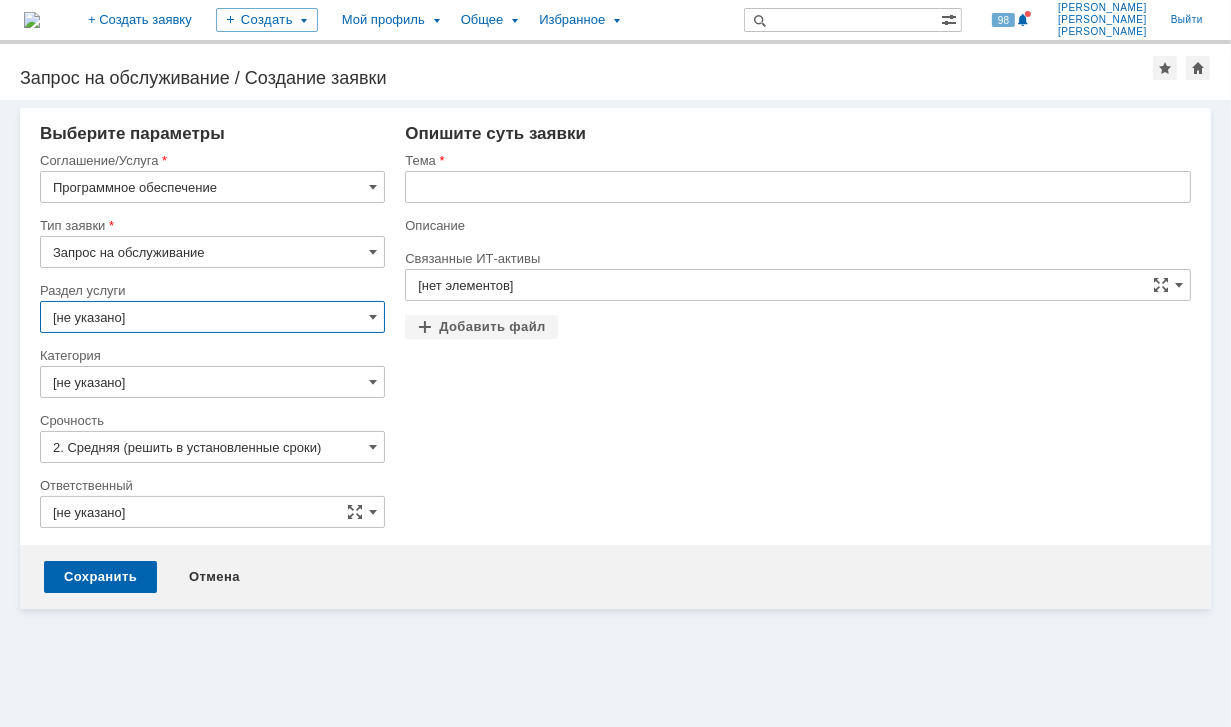 click on "[не указано]" at bounding box center (212, 317) 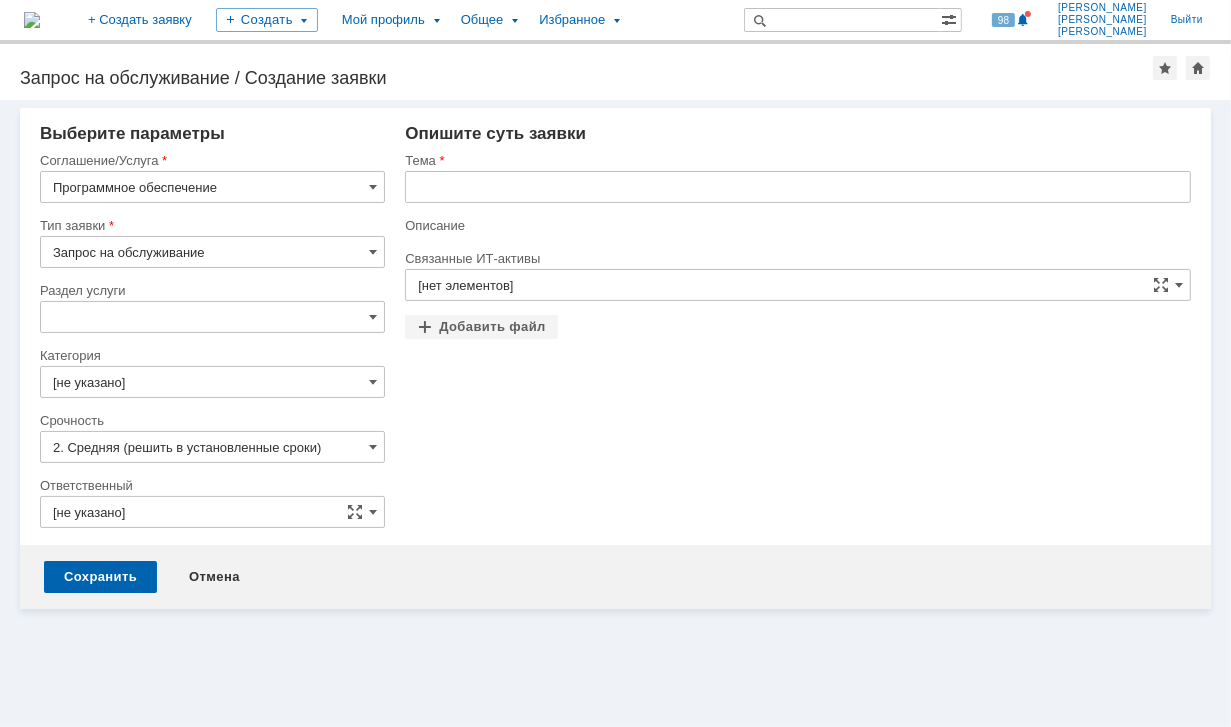click on "Запрос на обслуживание" at bounding box center [212, 252] 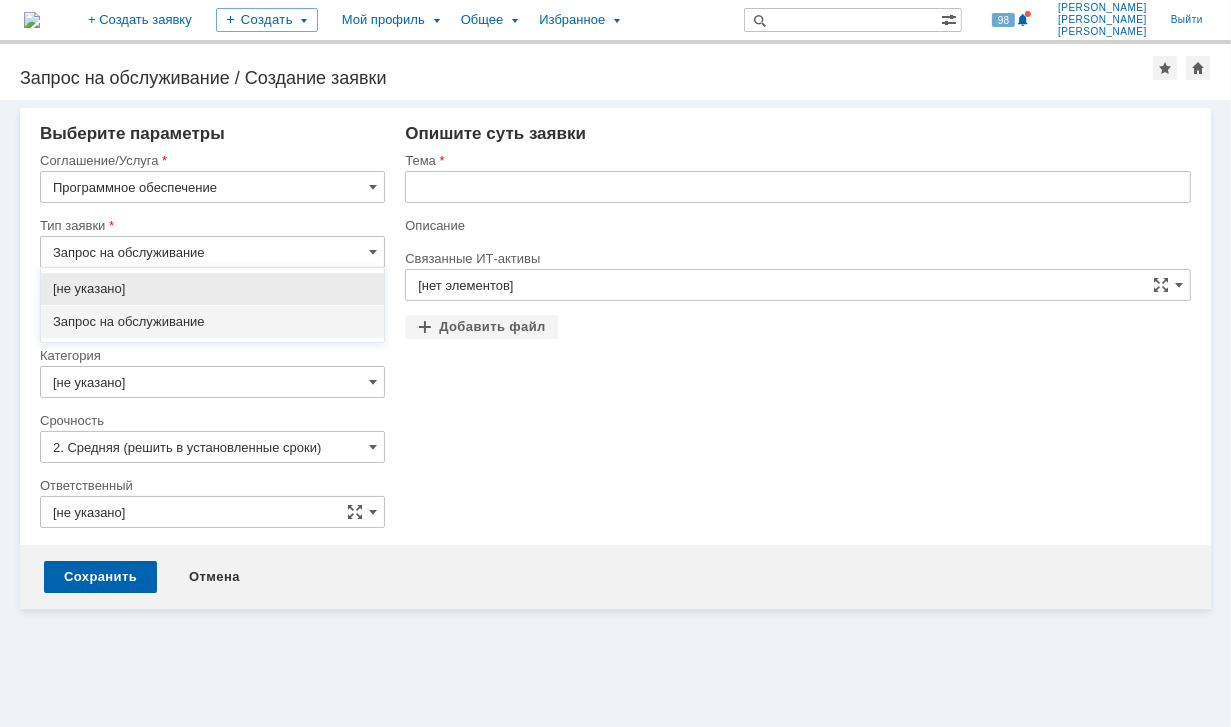 type on "[не указано]" 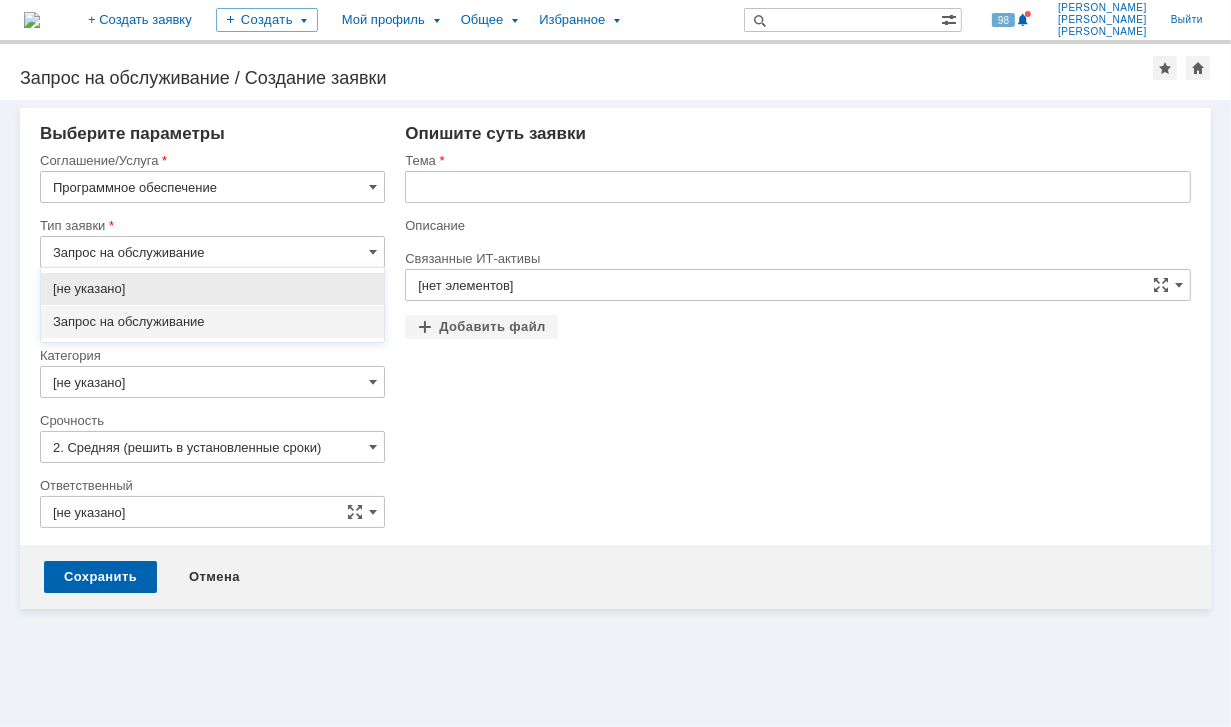 click on "Запрос на обслуживание" at bounding box center [212, 322] 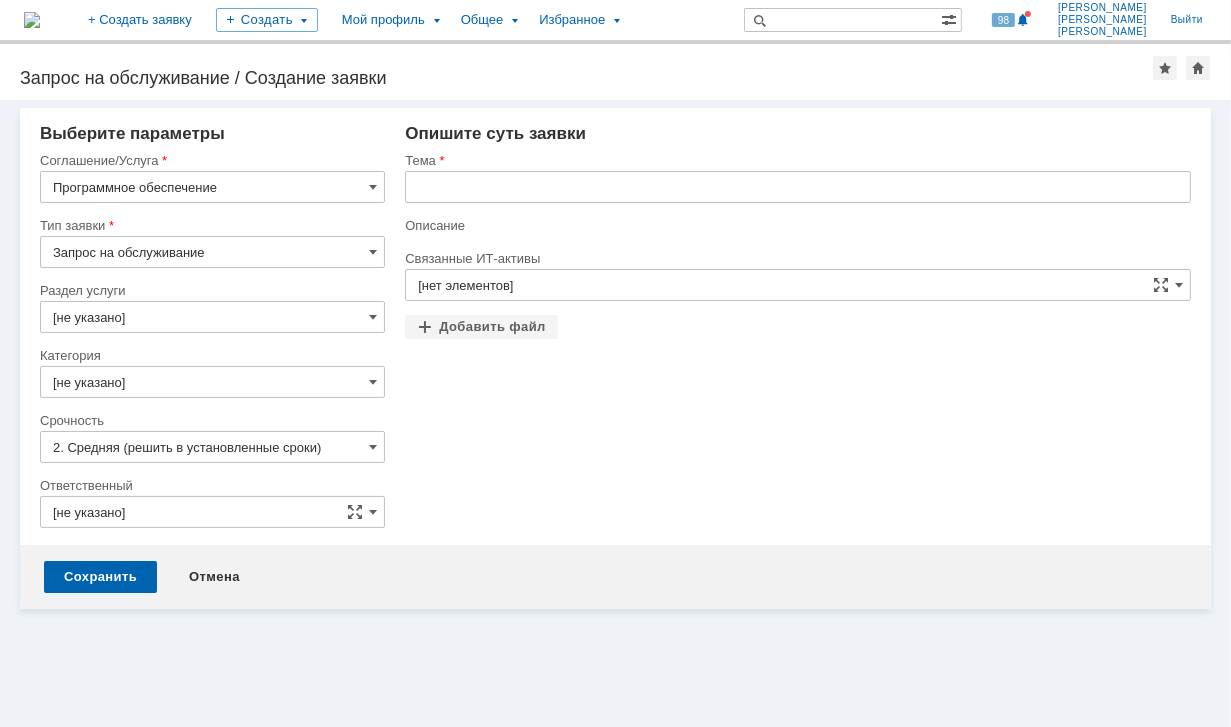 type on "Запрос на обслуживание" 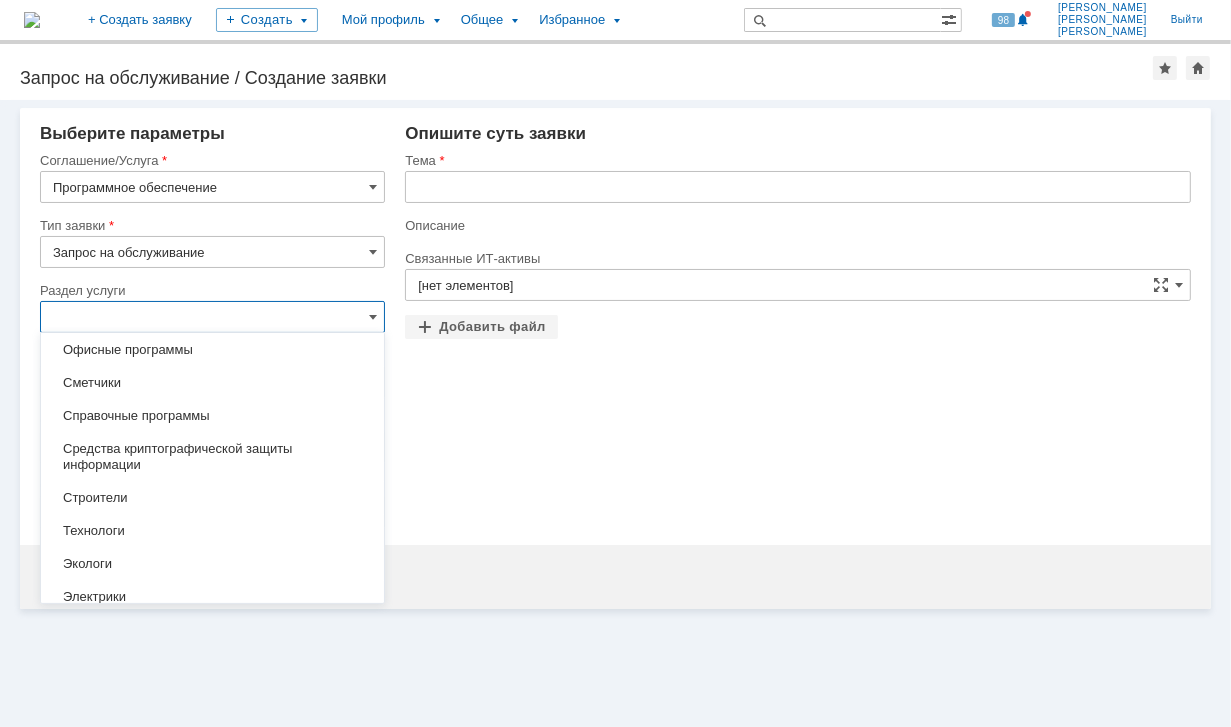 scroll, scrollTop: 433, scrollLeft: 0, axis: vertical 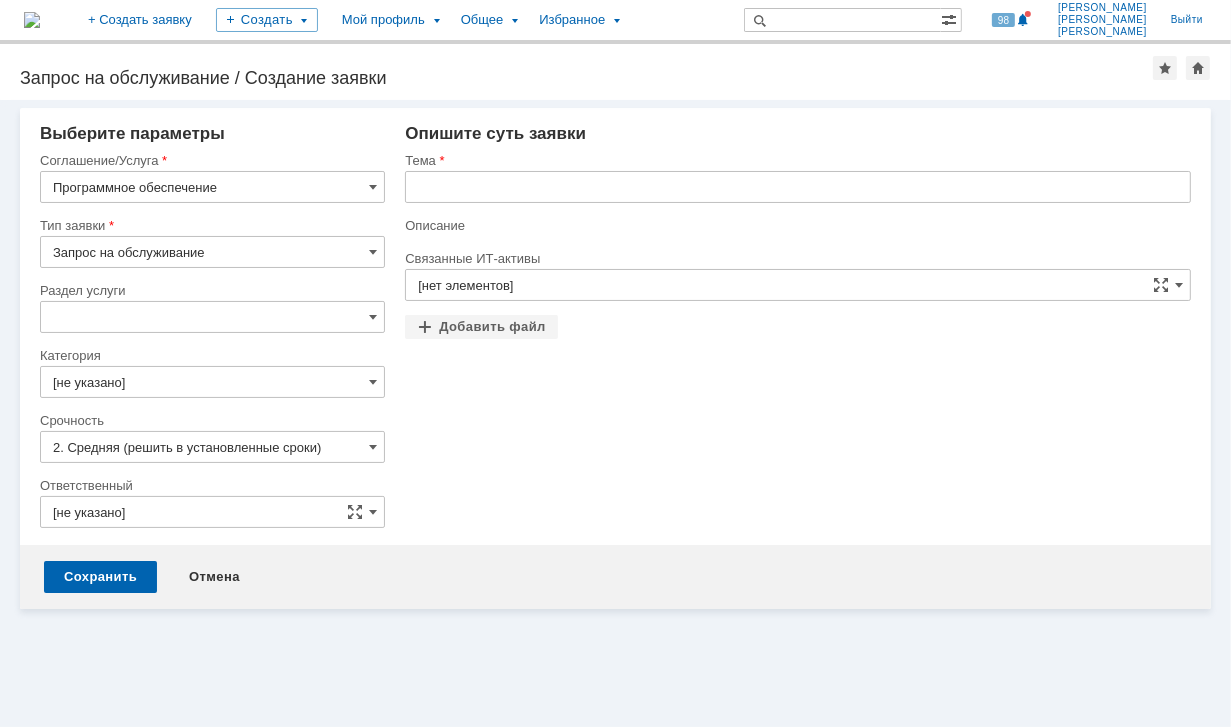 click on "Опишите суть заявки Тема Описание Связанные ИТ-активы [нет элементов] Прикрепить файлы
Добавить файл             Перетащите файлы сюда" at bounding box center [788, 334] 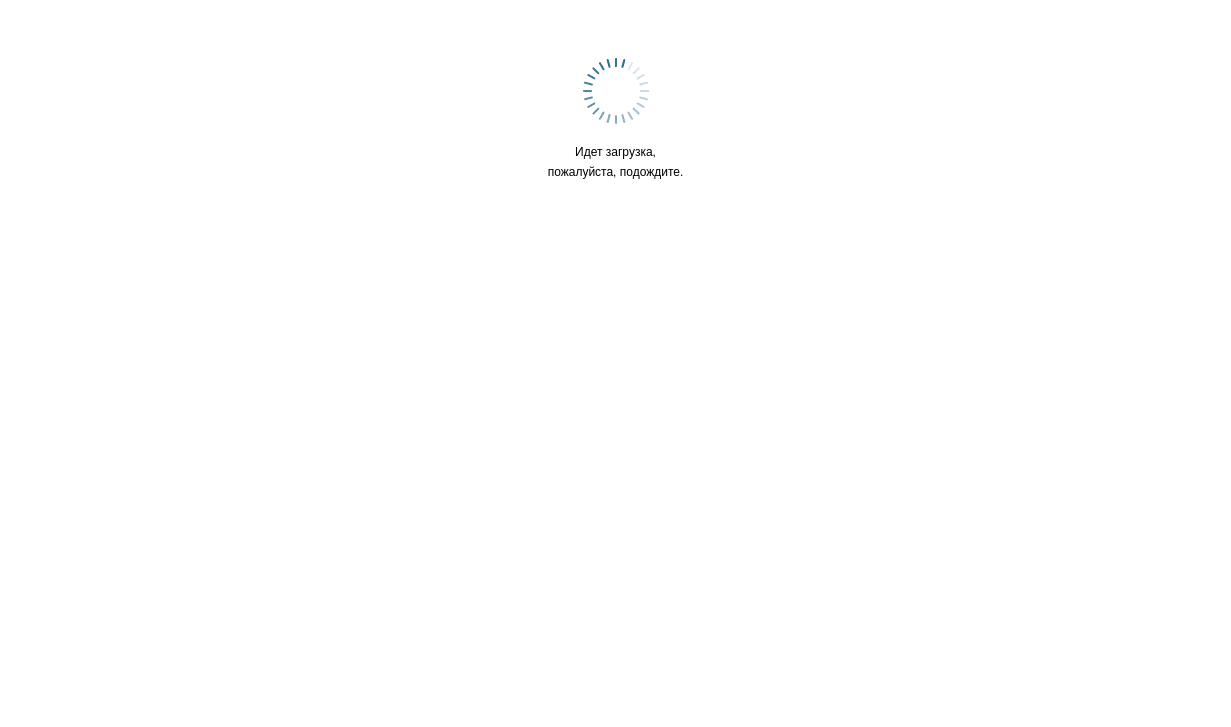 scroll, scrollTop: 0, scrollLeft: 0, axis: both 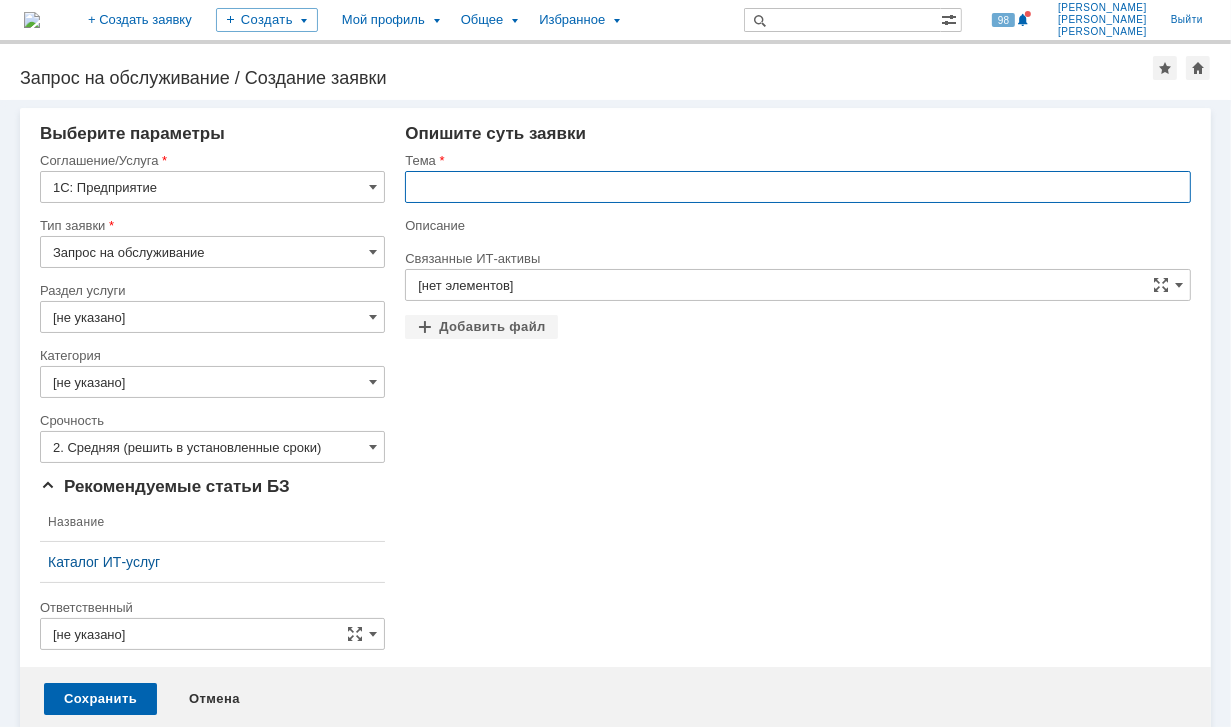 click at bounding box center (798, 187) 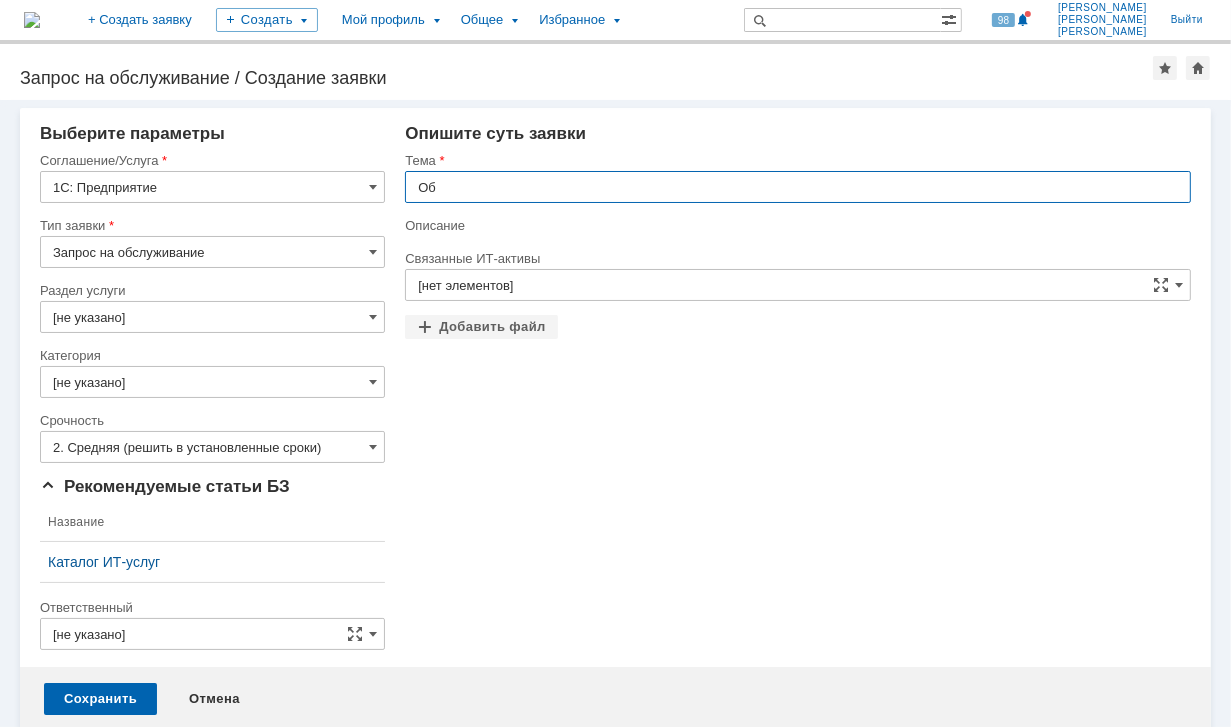 type on "О" 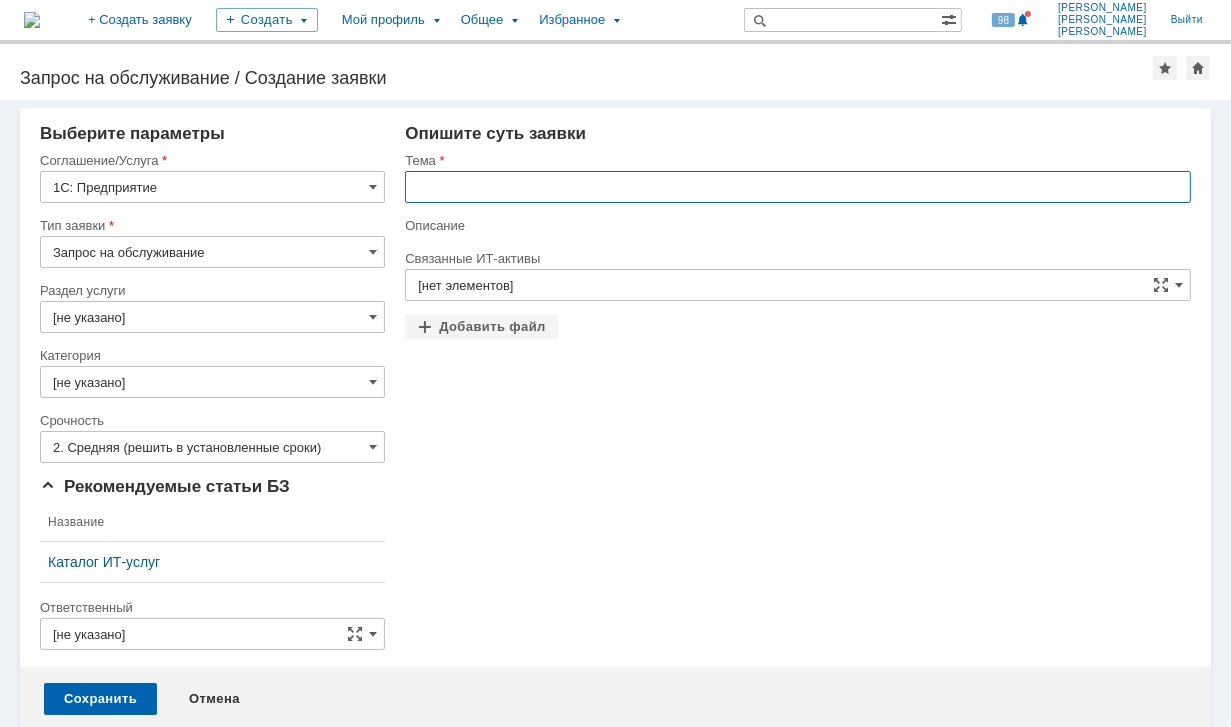 type on "Д" 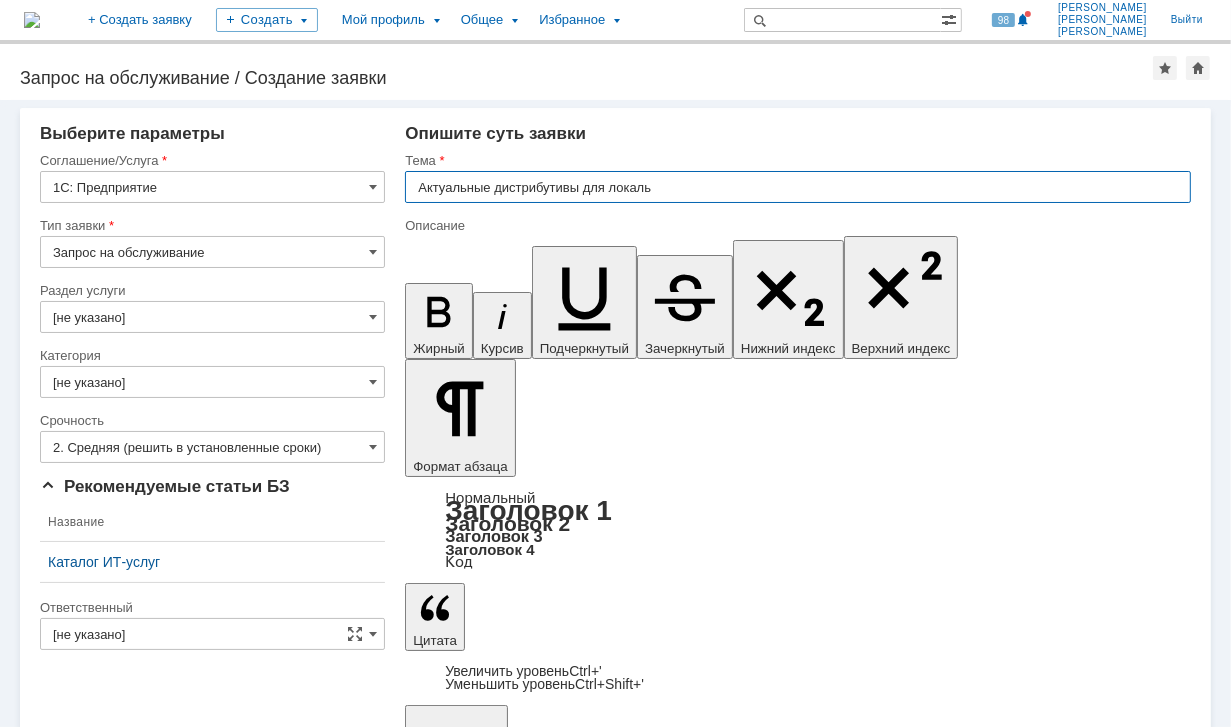 scroll, scrollTop: 0, scrollLeft: 0, axis: both 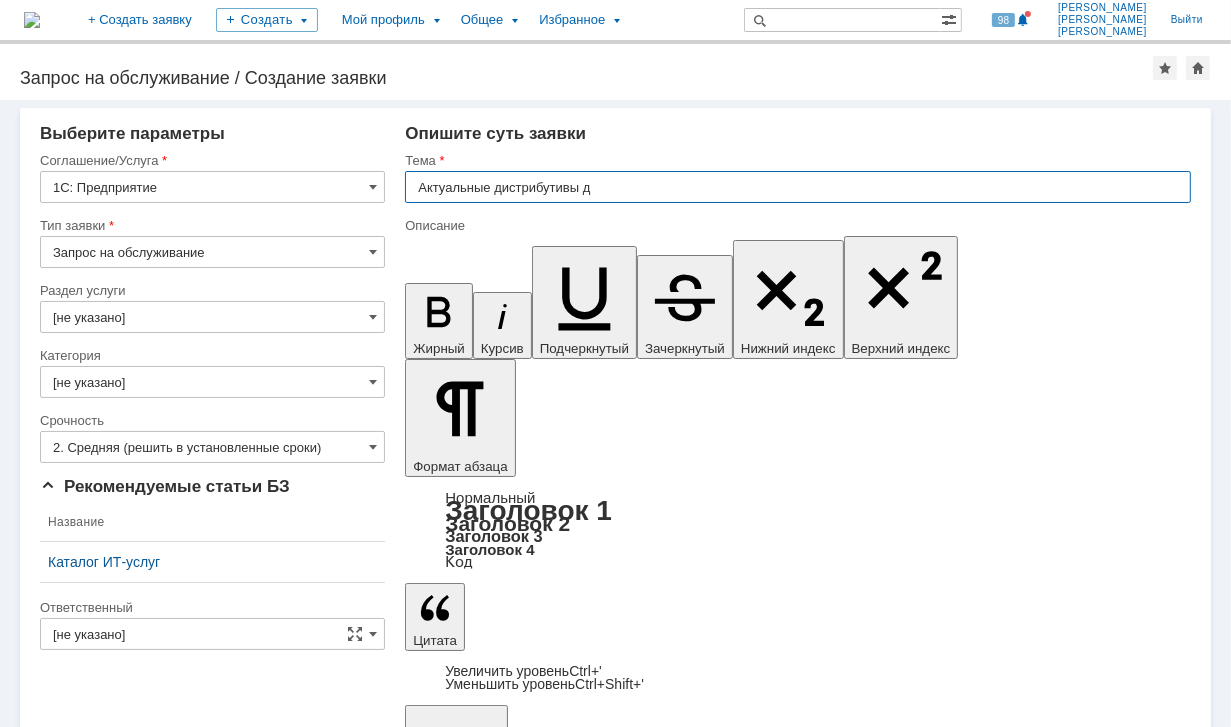 type on "Актуальные дистрибутивы д" 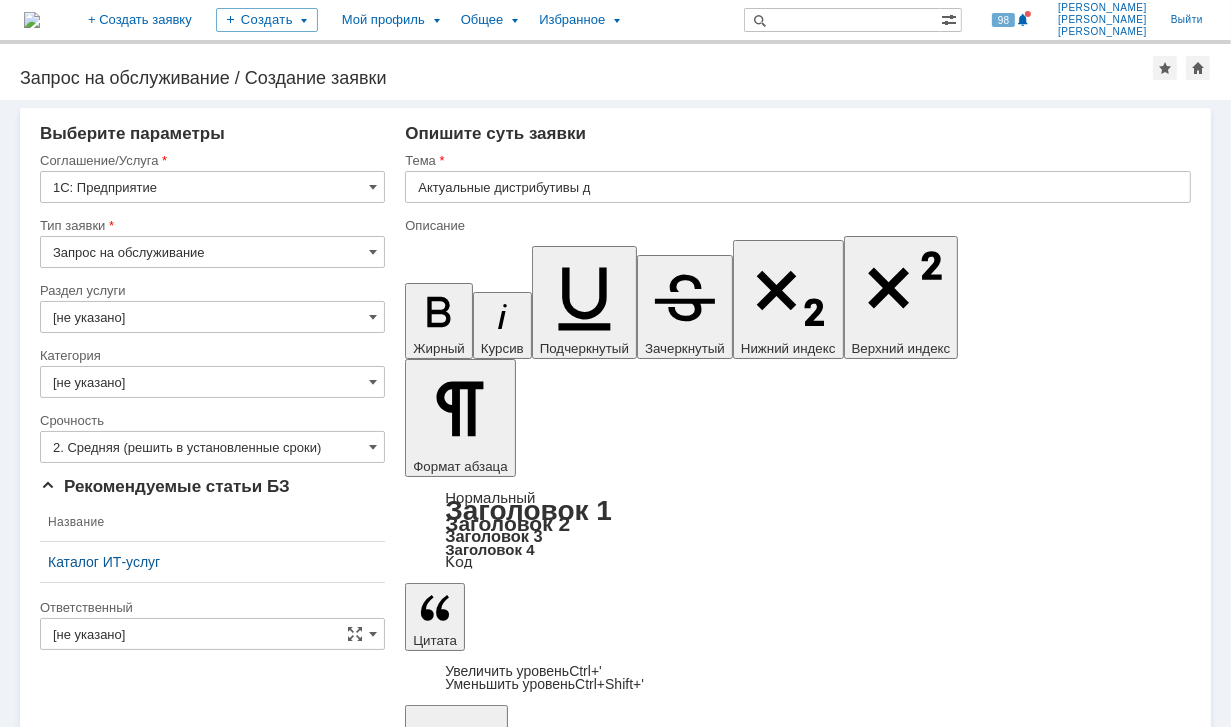 drag, startPoint x: 659, startPoint y: 5228, endPoint x: 818, endPoint y: 5487, distance: 303.91116 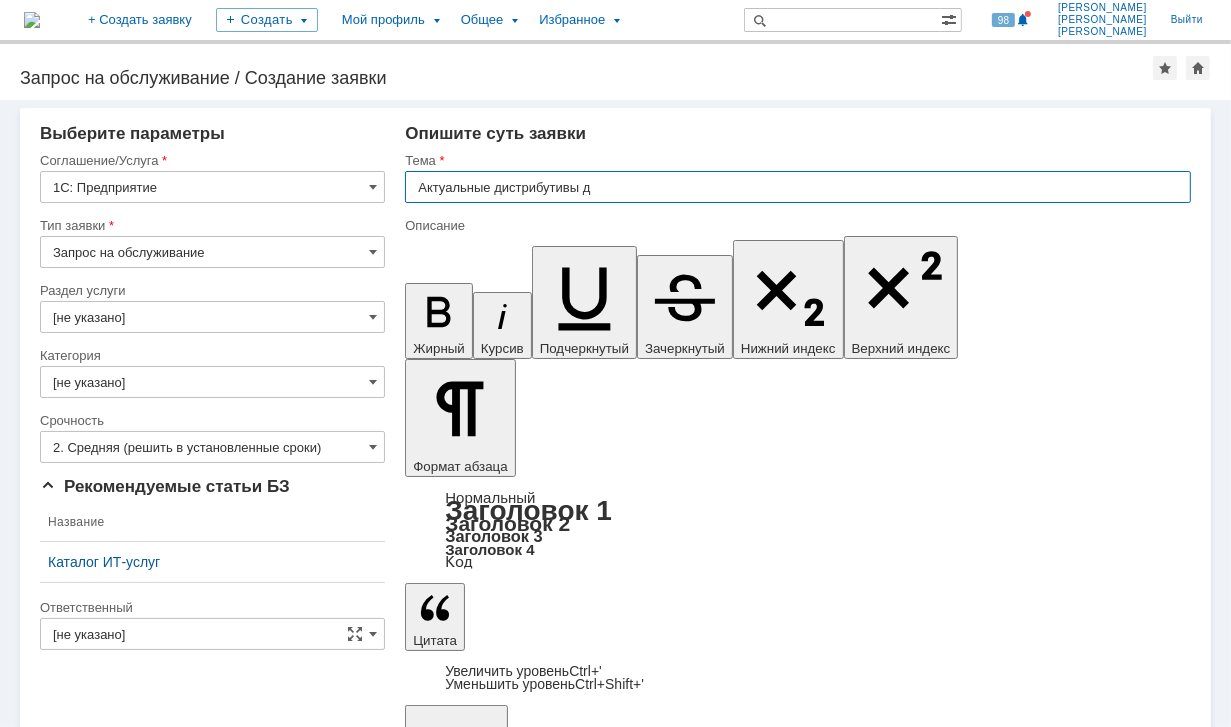 click on "Прошу направить ссылки на  последние версии дистрибутивов 1С Предприятия и 1С PM для установки на локальный ПК для тестов" at bounding box center [568, 5253] 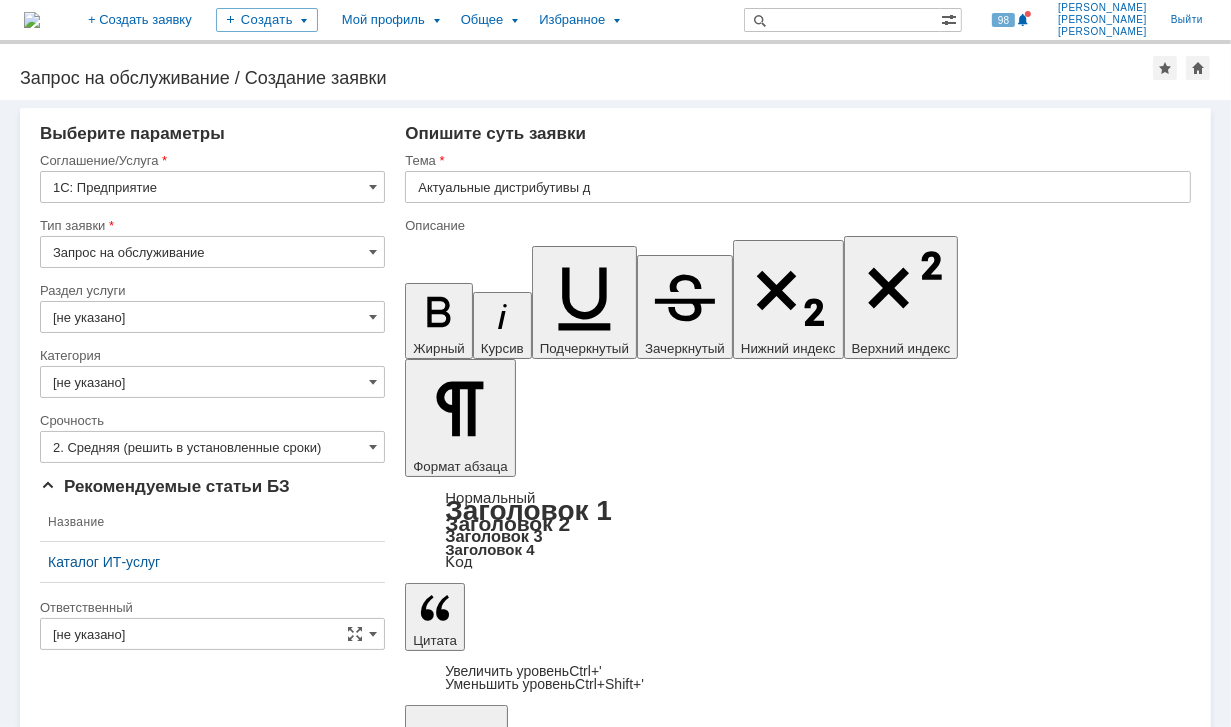 drag, startPoint x: 837, startPoint y: 5228, endPoint x: 998, endPoint y: 5230, distance: 161.01242 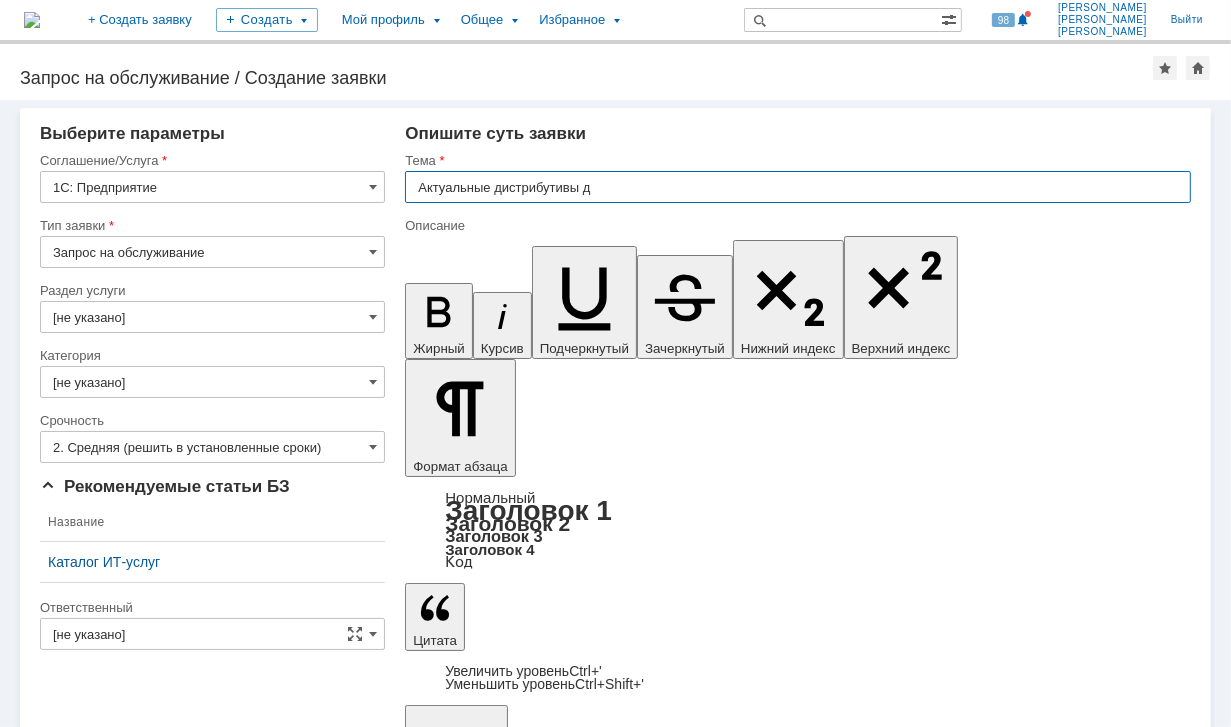 click on "Актуальные дистрибутивы д" at bounding box center [798, 187] 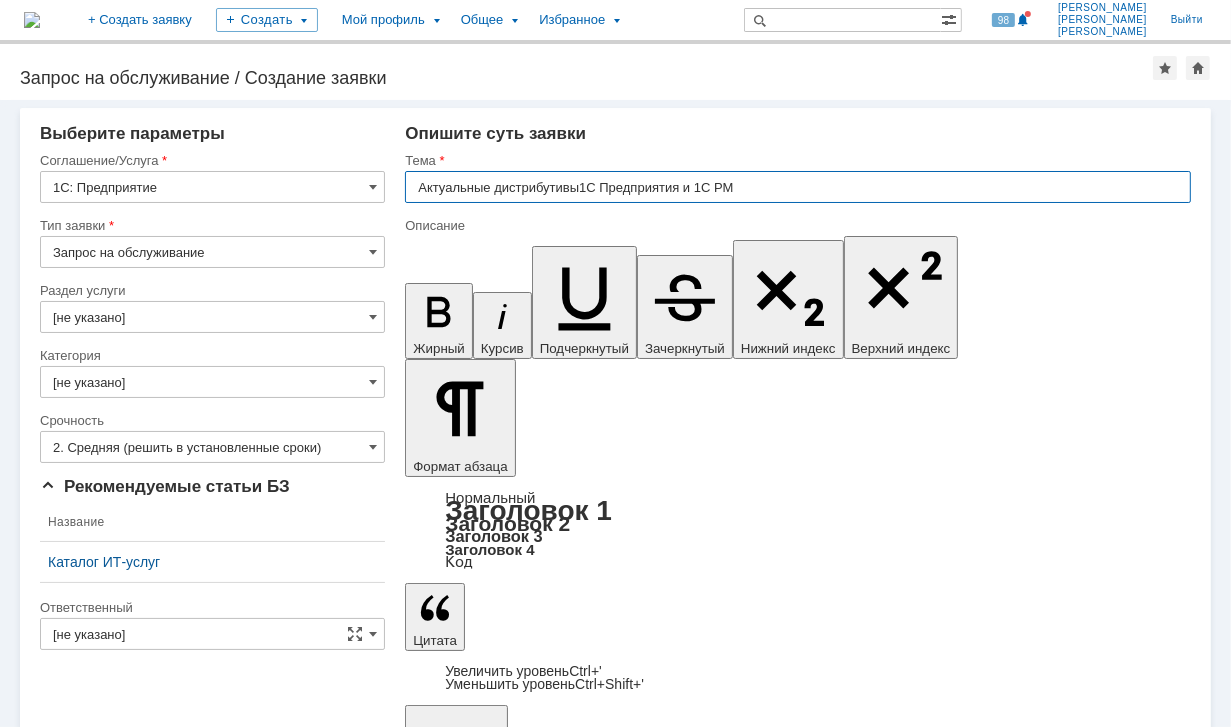 click on "Актуальные дистрибутивы1С Предприятия и 1С PM" at bounding box center (798, 187) 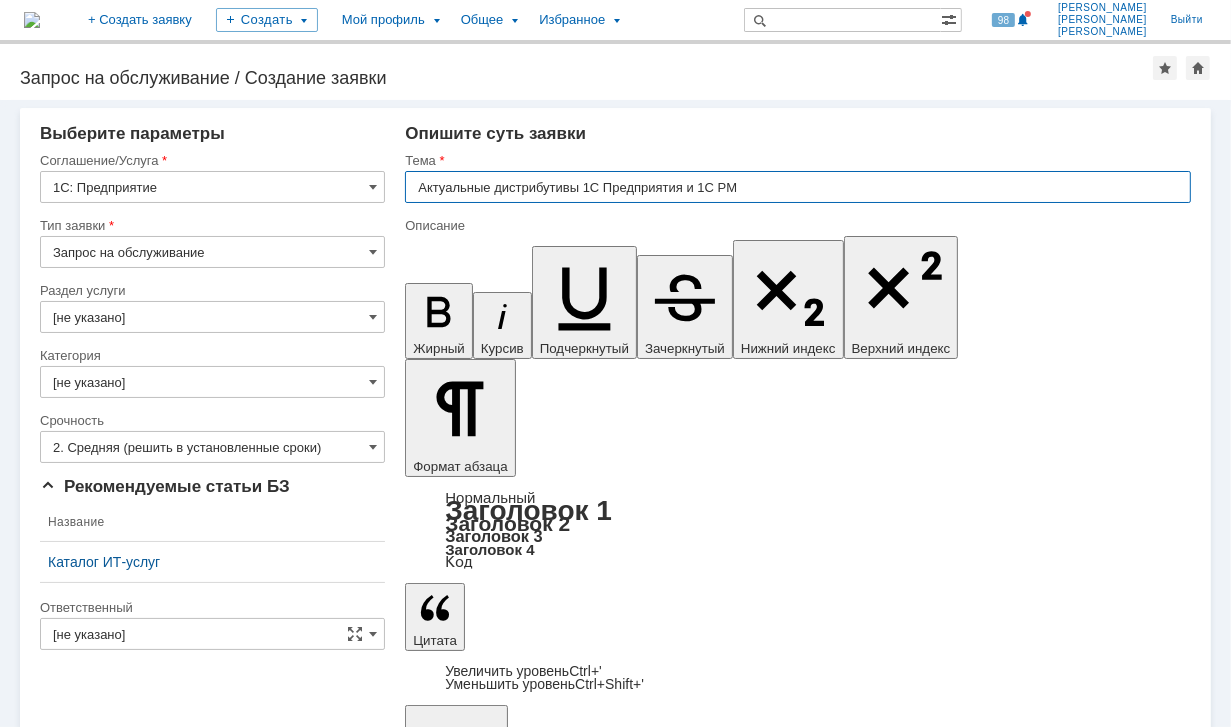 type on "Актуальные дистрибутивы 1С Предприятия и 1С PM" 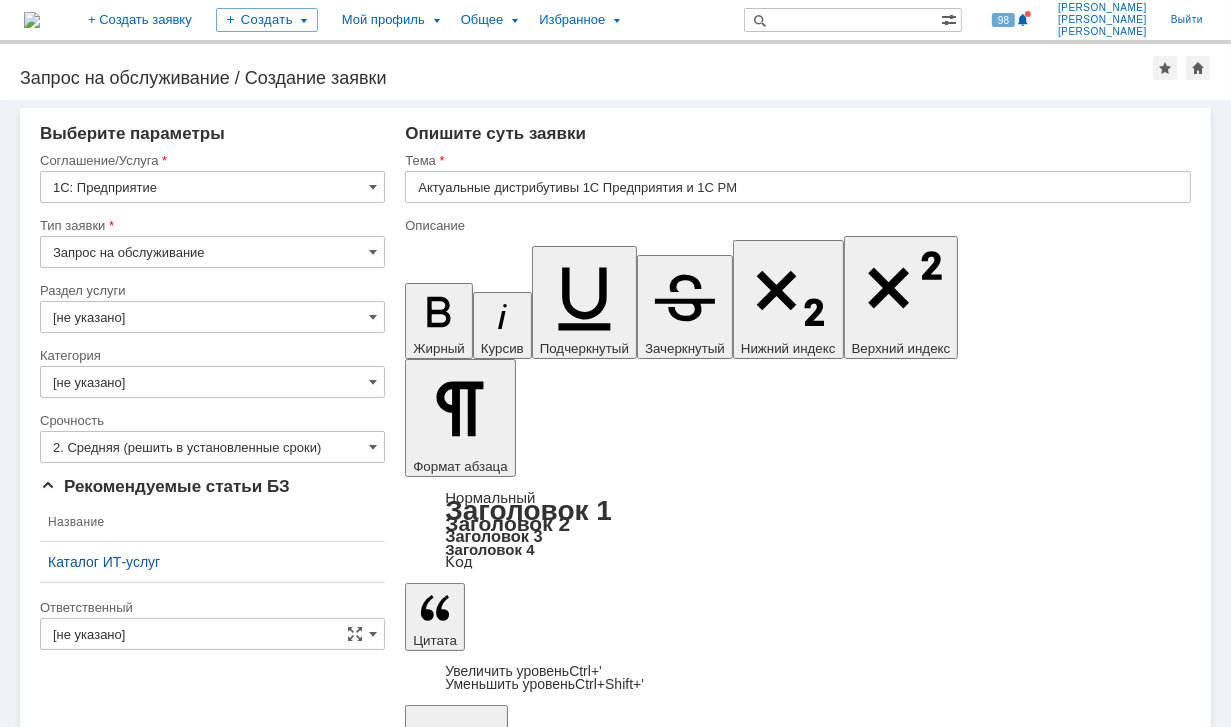 click on "Запрос на обслуживание" at bounding box center [212, 252] 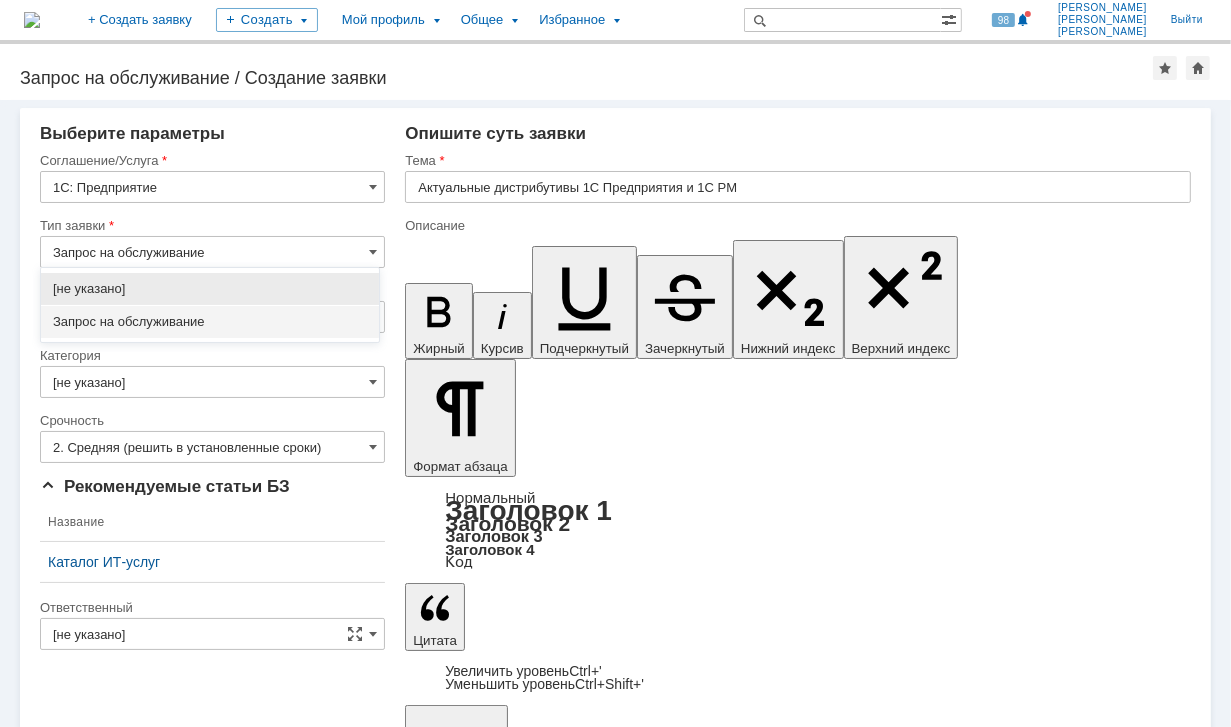 click on "Запрос на обслуживание" at bounding box center (210, 322) 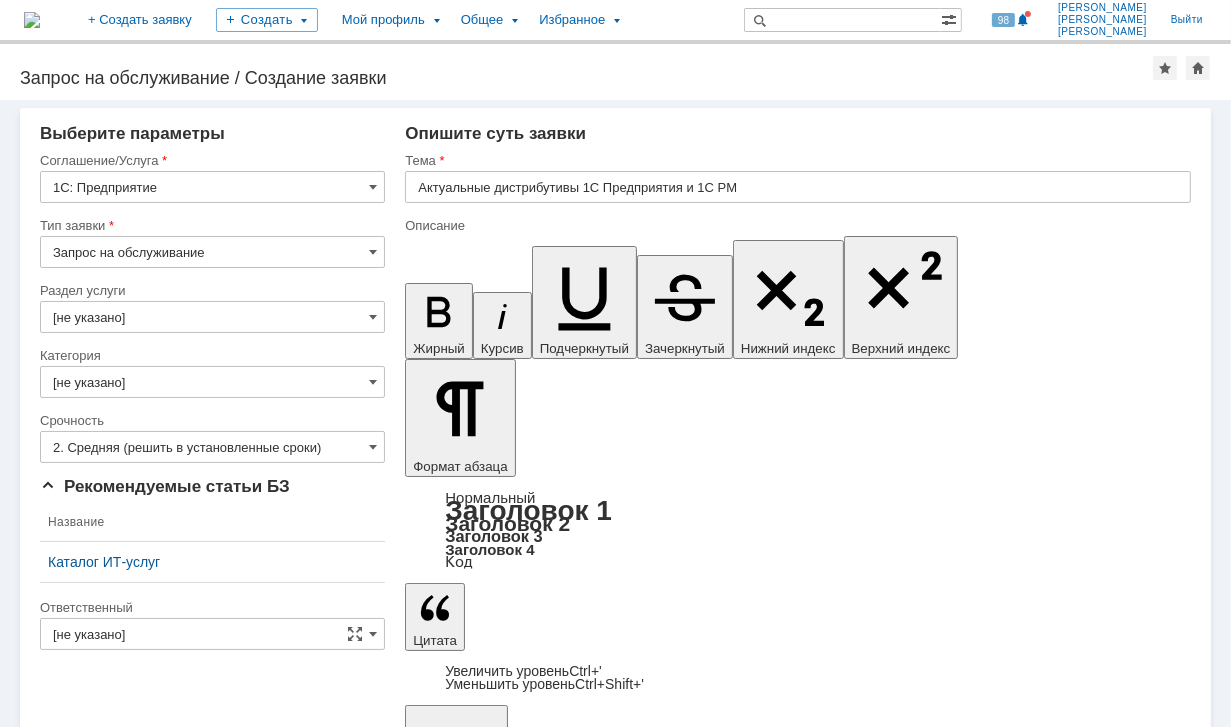 type on "Запрос на обслуживание" 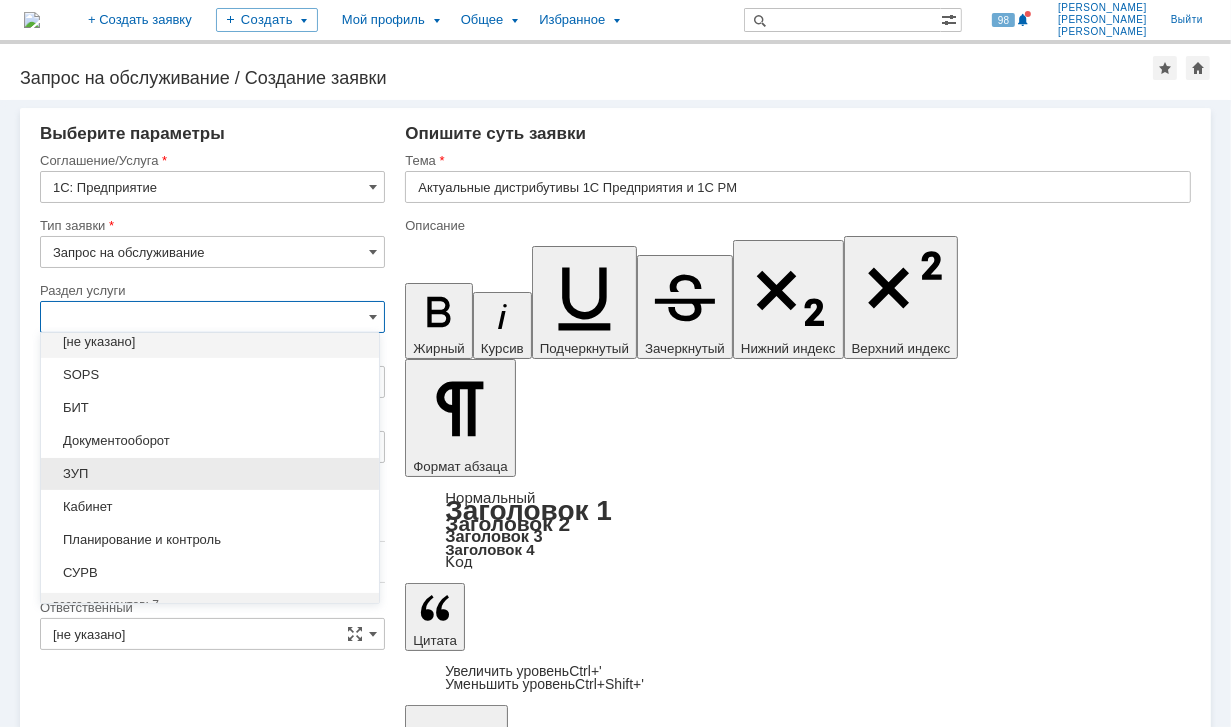 scroll, scrollTop: 0, scrollLeft: 0, axis: both 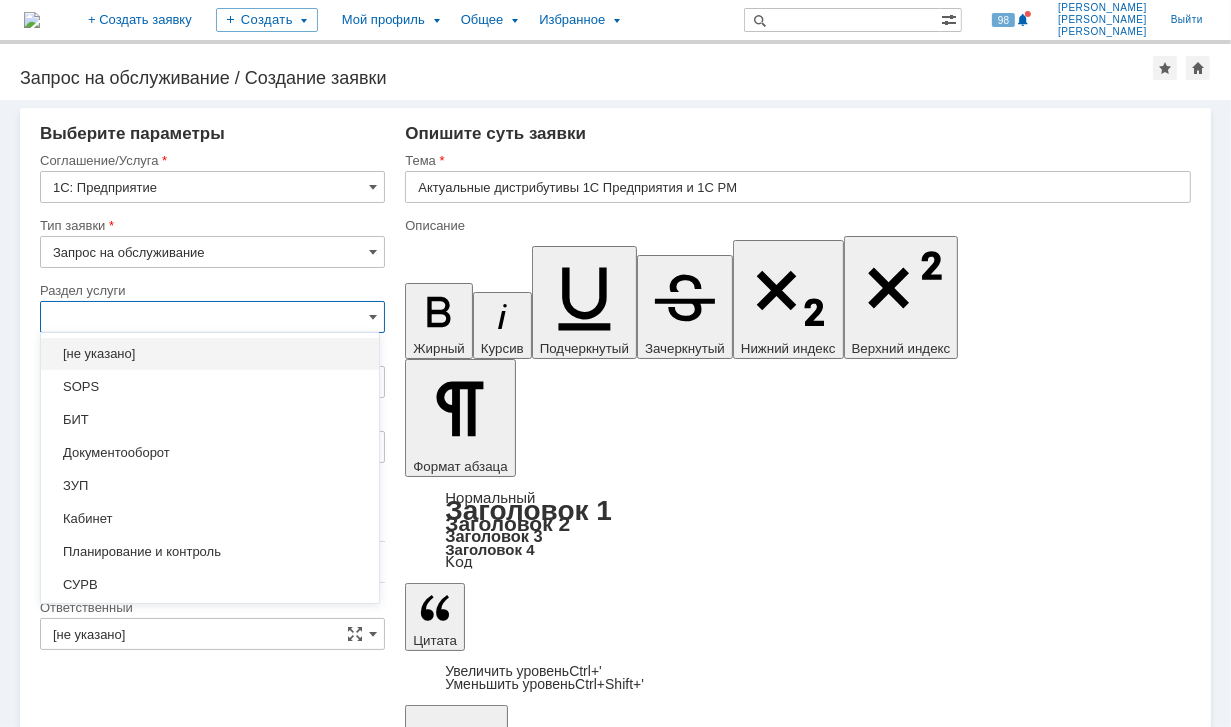 click at bounding box center (212, 275) 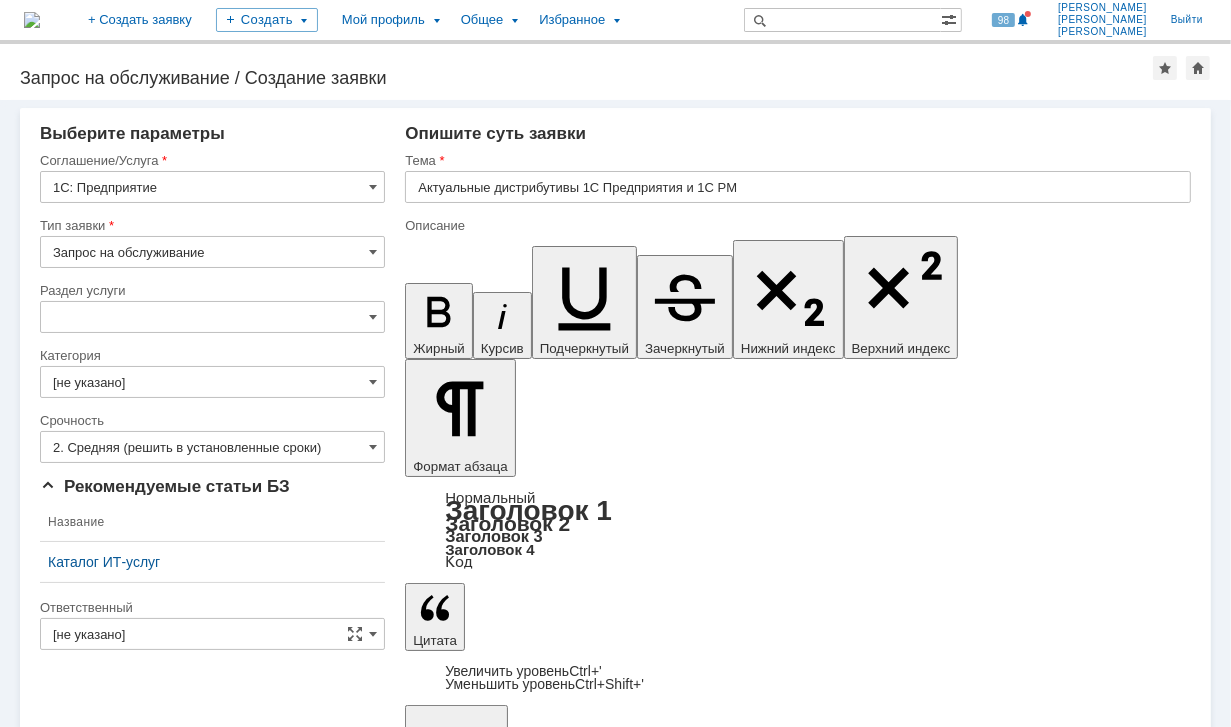 type on "[не указано]" 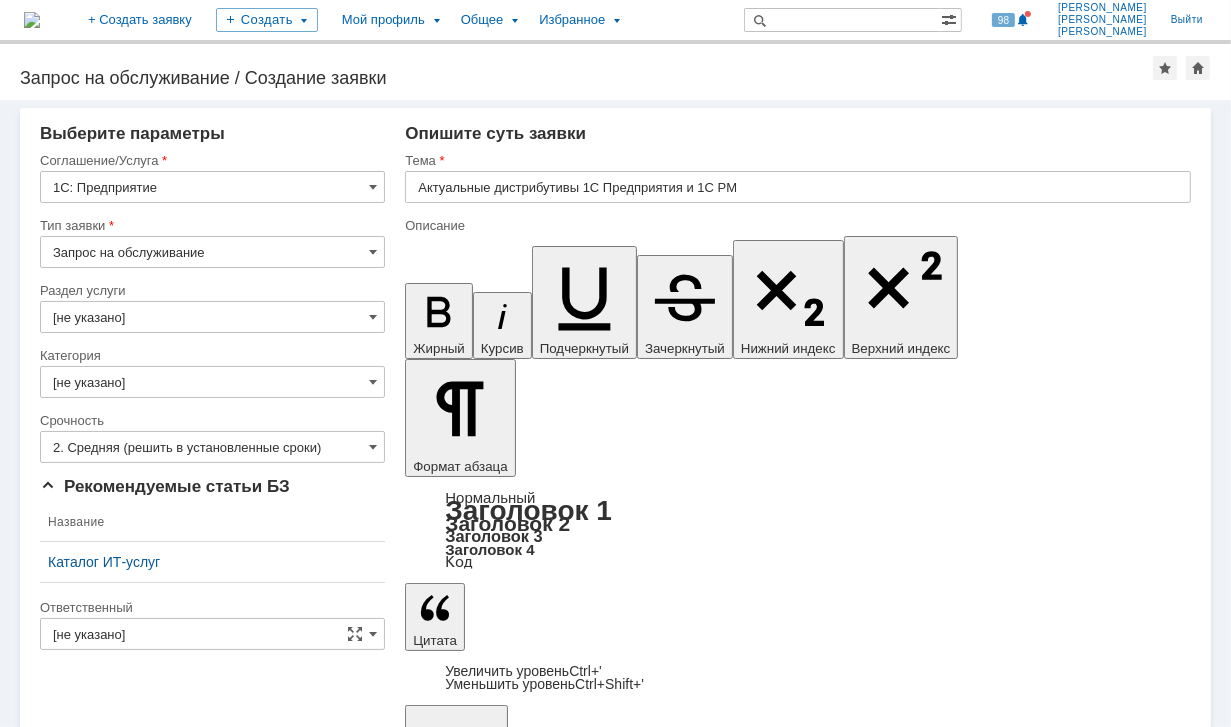 drag, startPoint x: 116, startPoint y: 692, endPoint x: 182, endPoint y: 410, distance: 289.62045 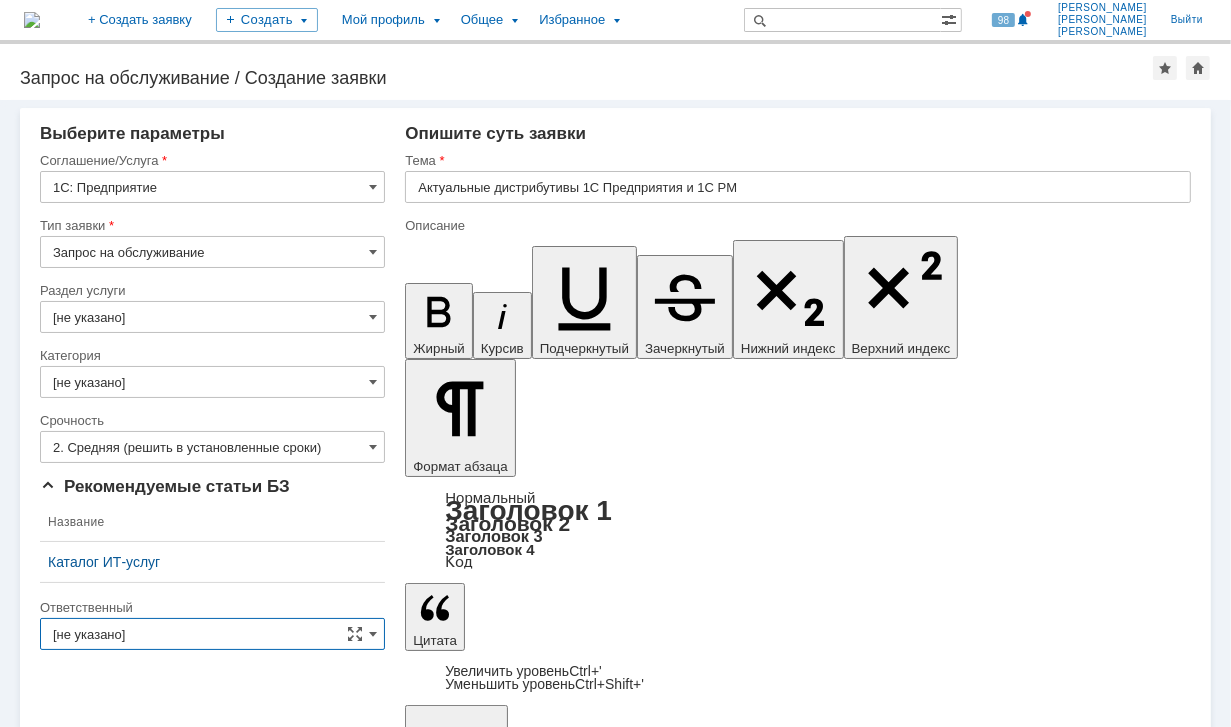 click on "[не указано]" at bounding box center [212, 634] 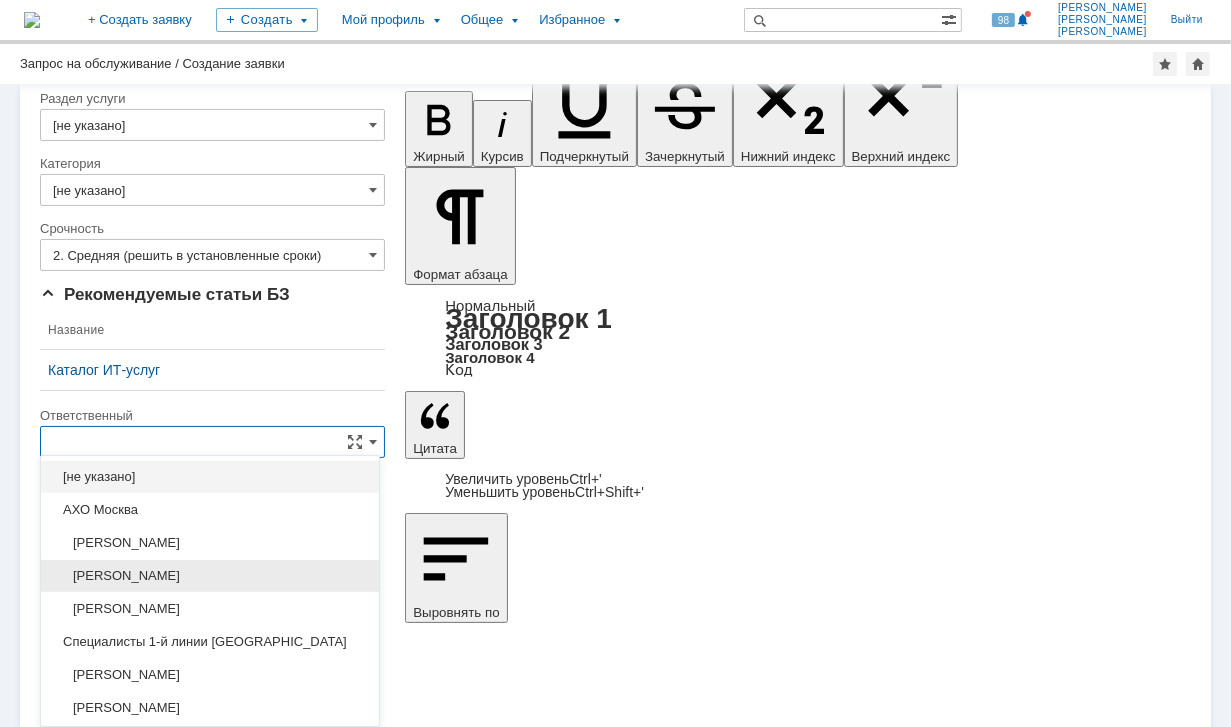 scroll, scrollTop: 175, scrollLeft: 0, axis: vertical 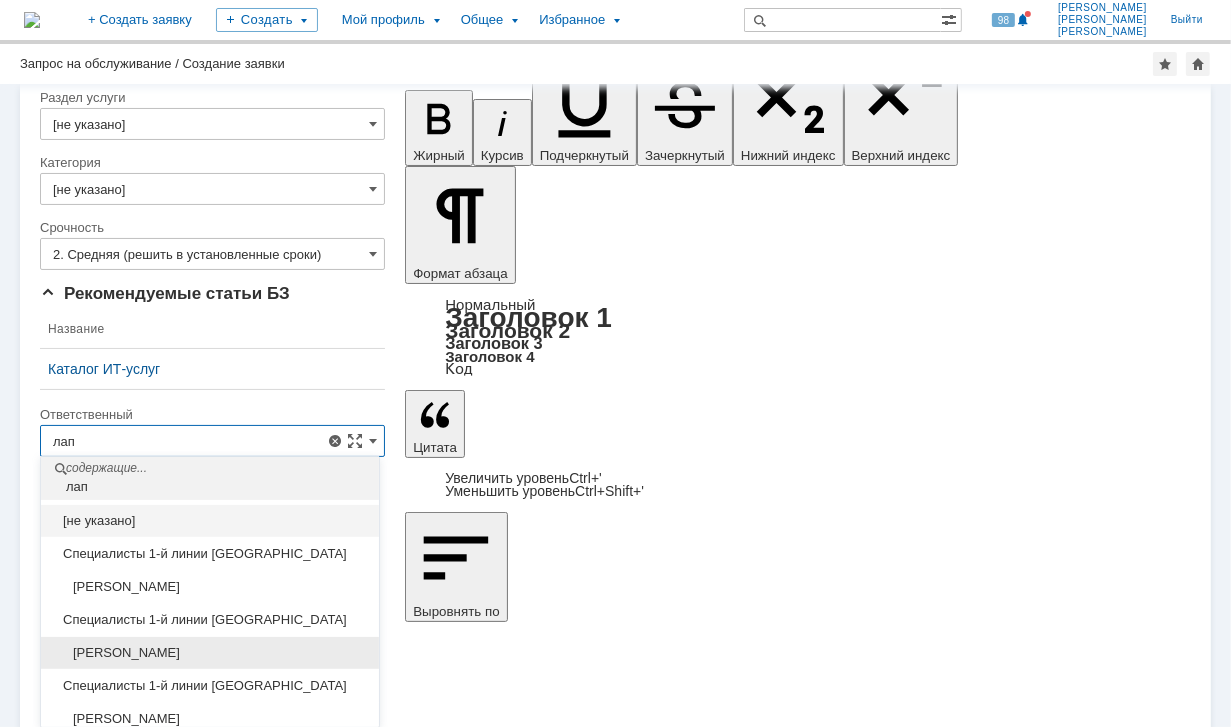 click on "[PERSON_NAME]" at bounding box center (210, 653) 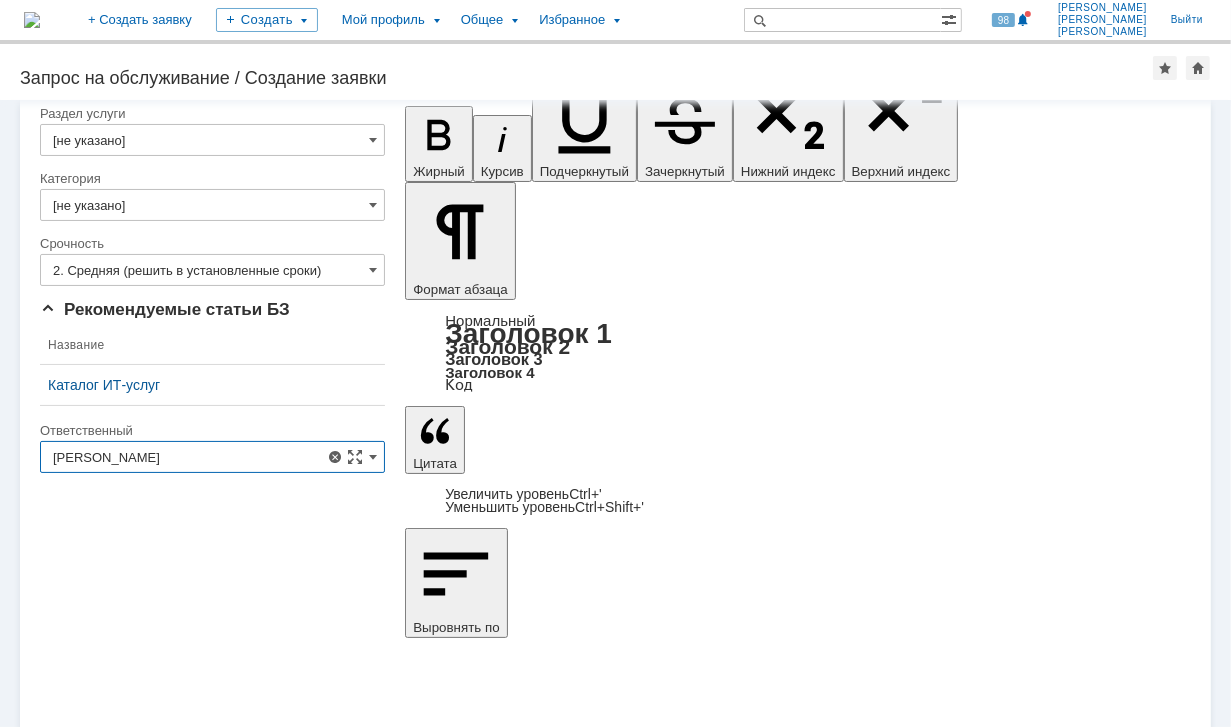 scroll, scrollTop: 0, scrollLeft: 0, axis: both 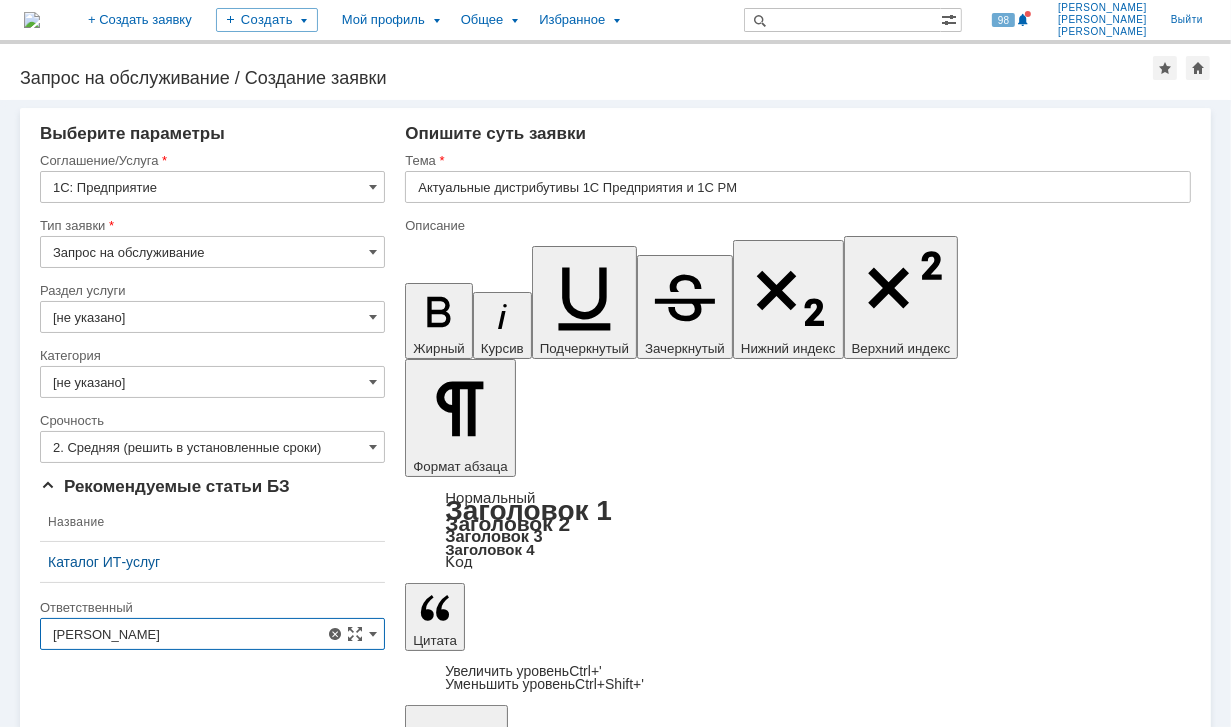 type on "[PERSON_NAME]" 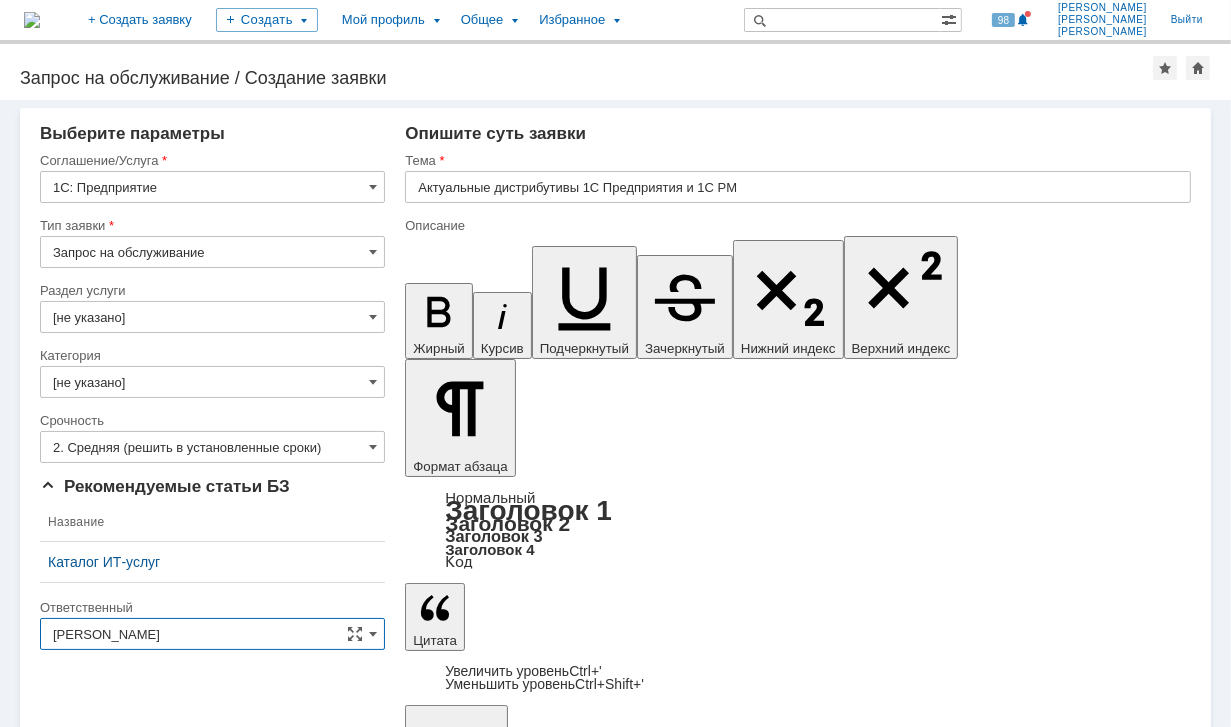 scroll, scrollTop: 11, scrollLeft: 0, axis: vertical 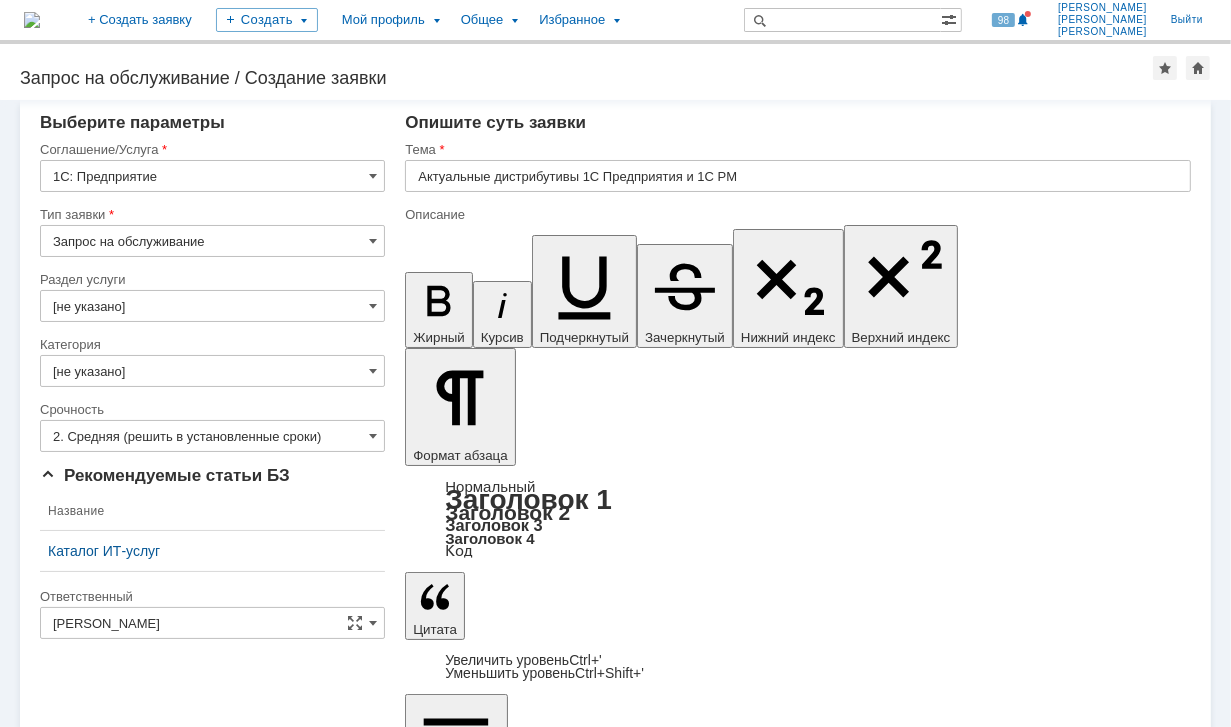 click on "Сохранить" at bounding box center [100, 5492] 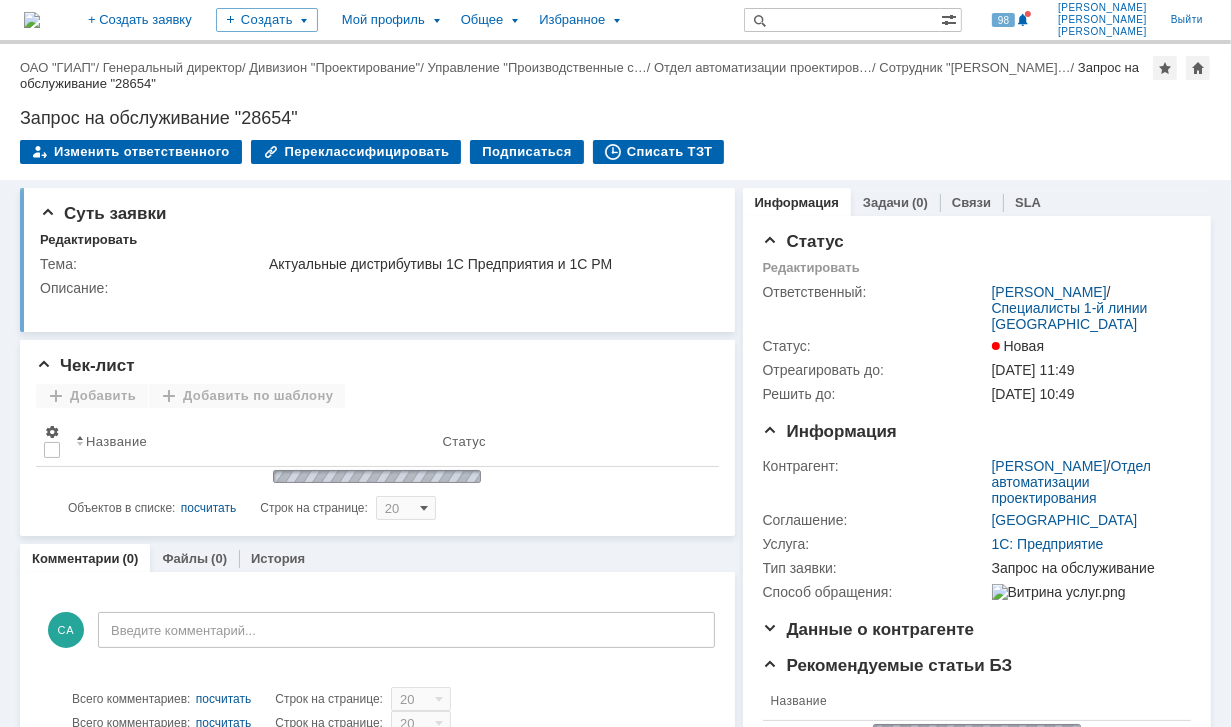 scroll, scrollTop: 0, scrollLeft: 0, axis: both 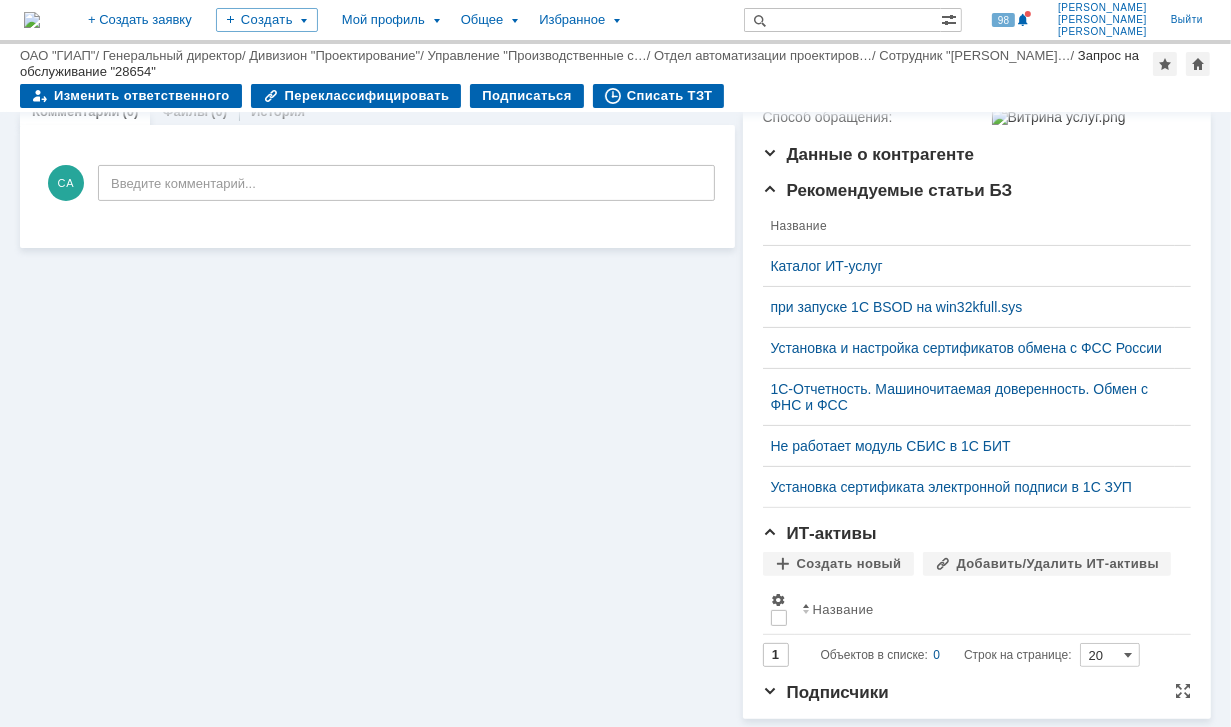 click on "Подписчики" at bounding box center [826, 692] 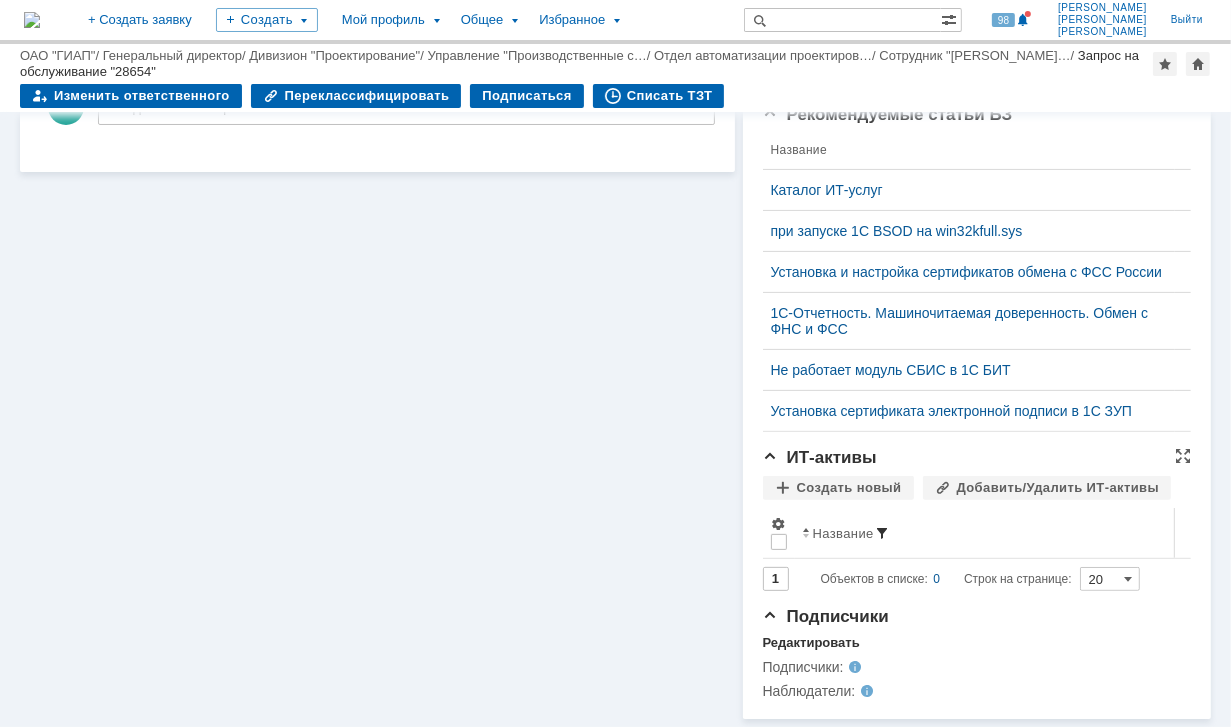scroll, scrollTop: 543, scrollLeft: 0, axis: vertical 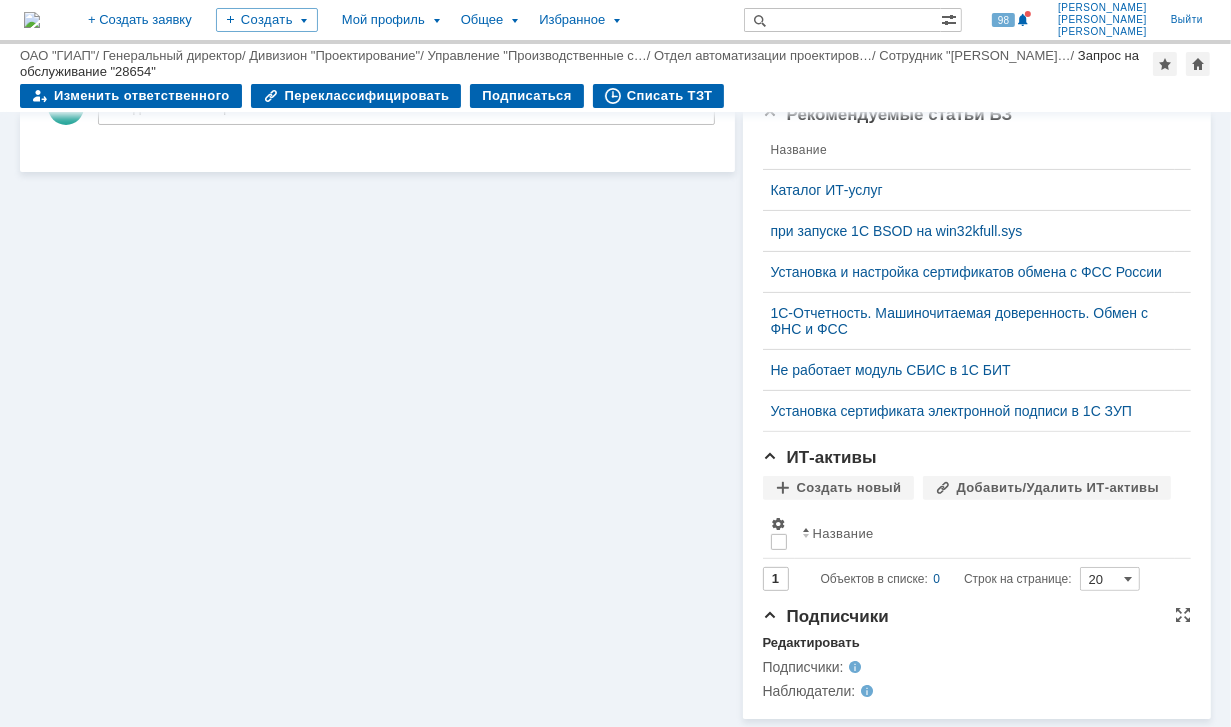 click on "Подписчики:" at bounding box center (863, 667) 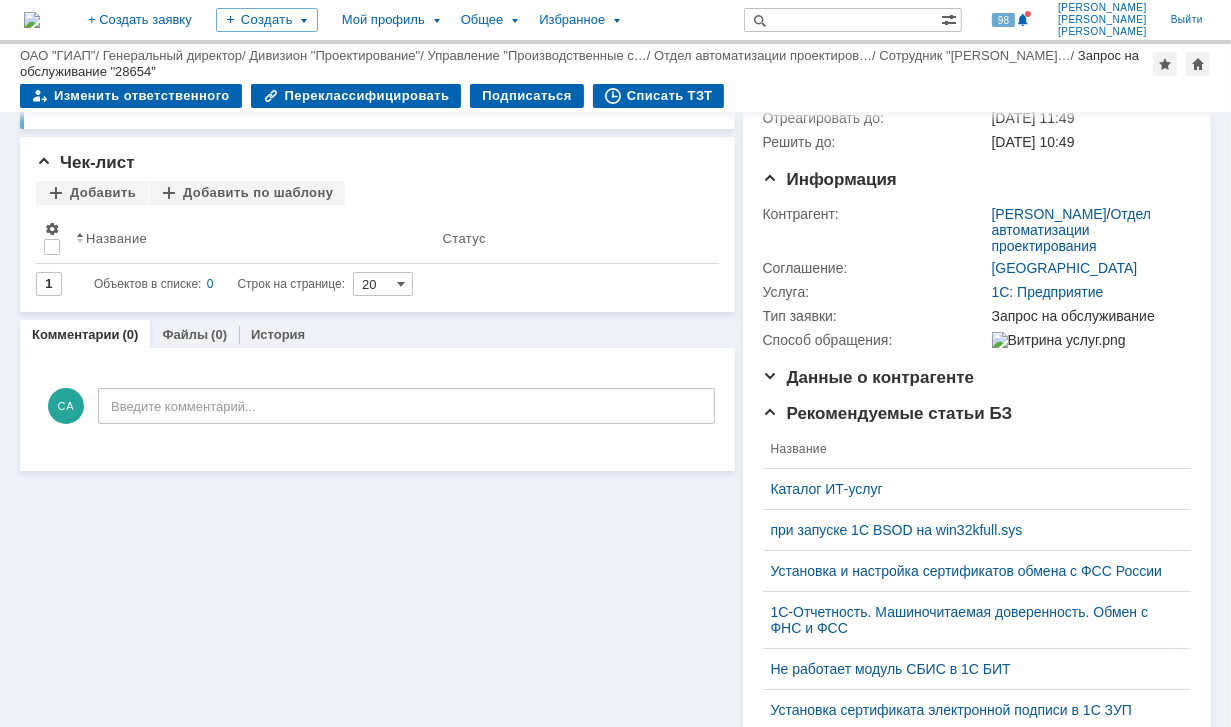 scroll, scrollTop: 0, scrollLeft: 0, axis: both 